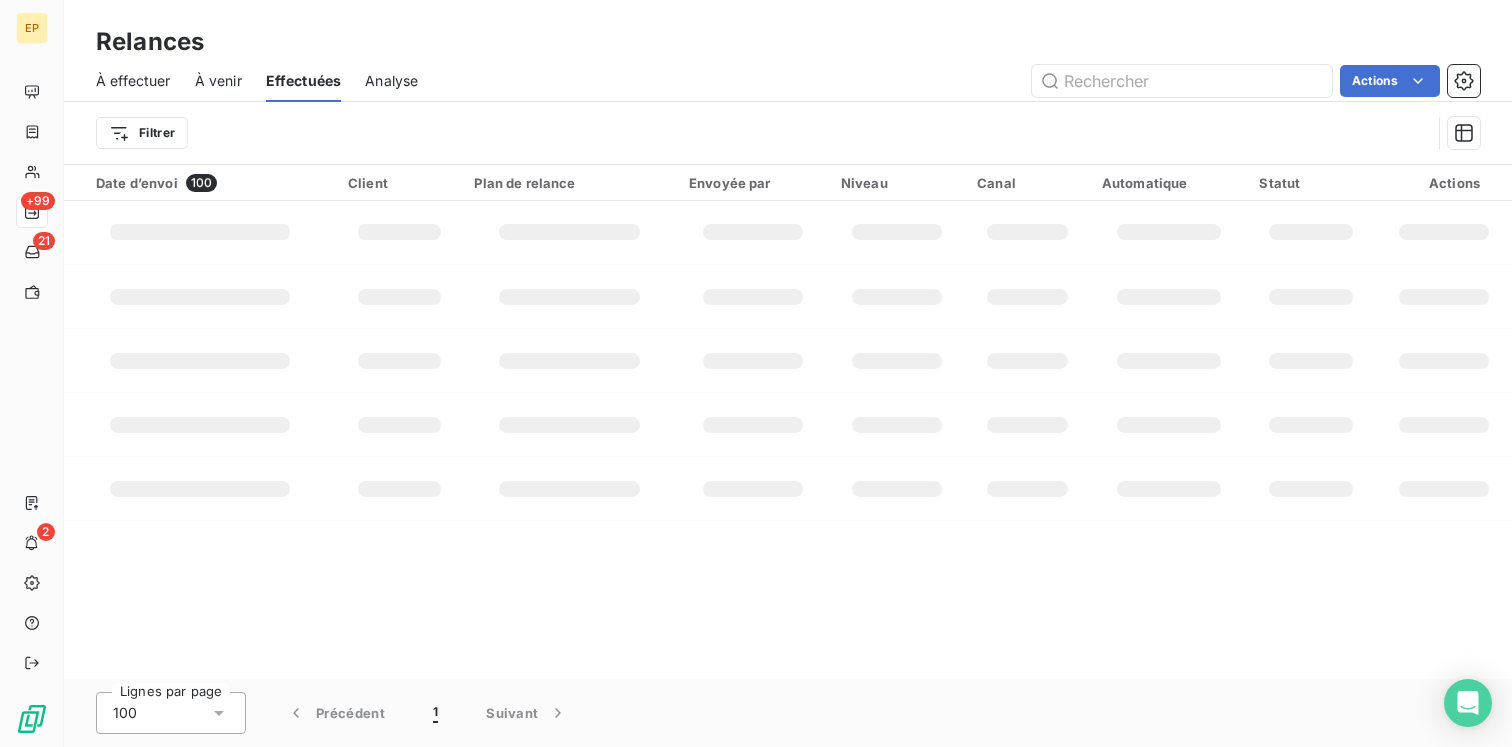 scroll, scrollTop: 0, scrollLeft: 0, axis: both 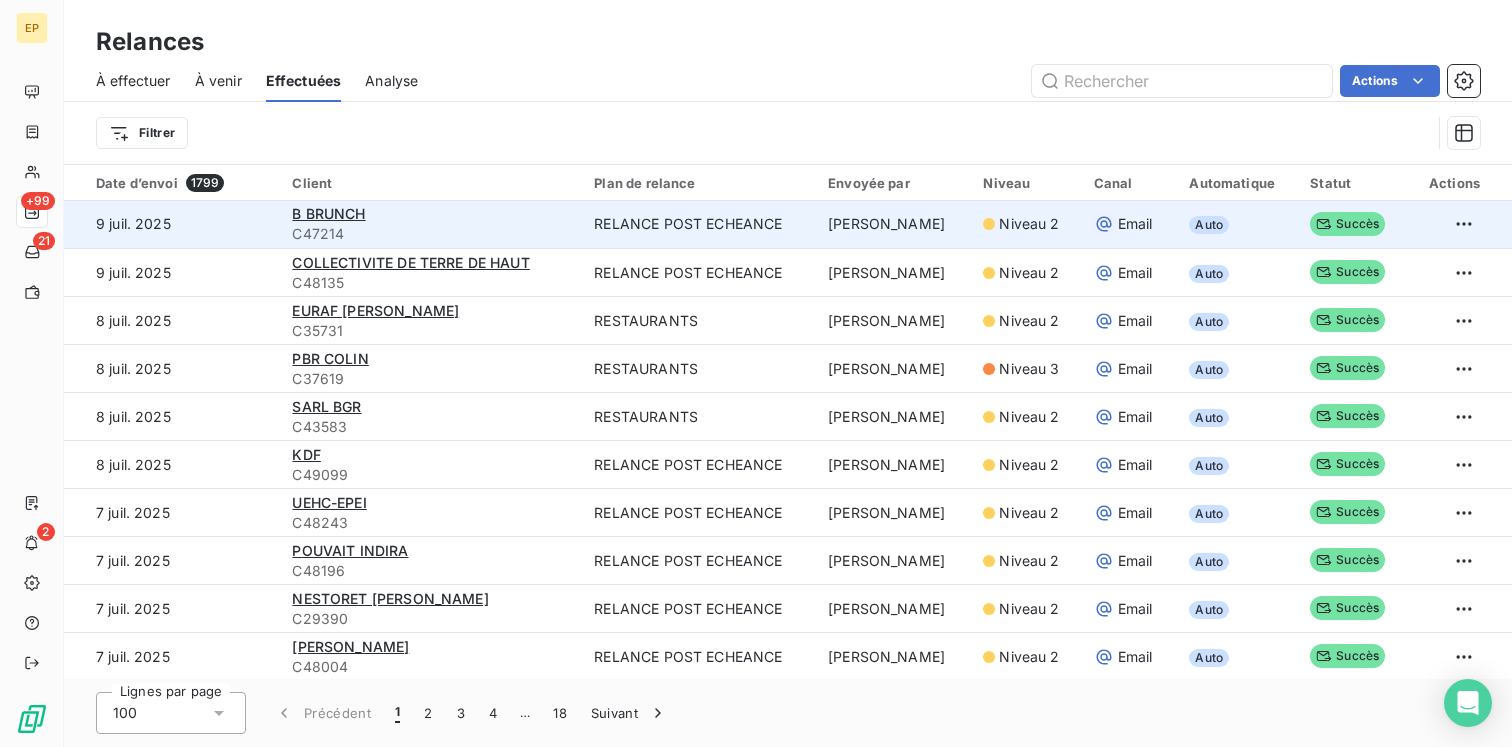 click on "B BRUNCH" at bounding box center [431, 214] 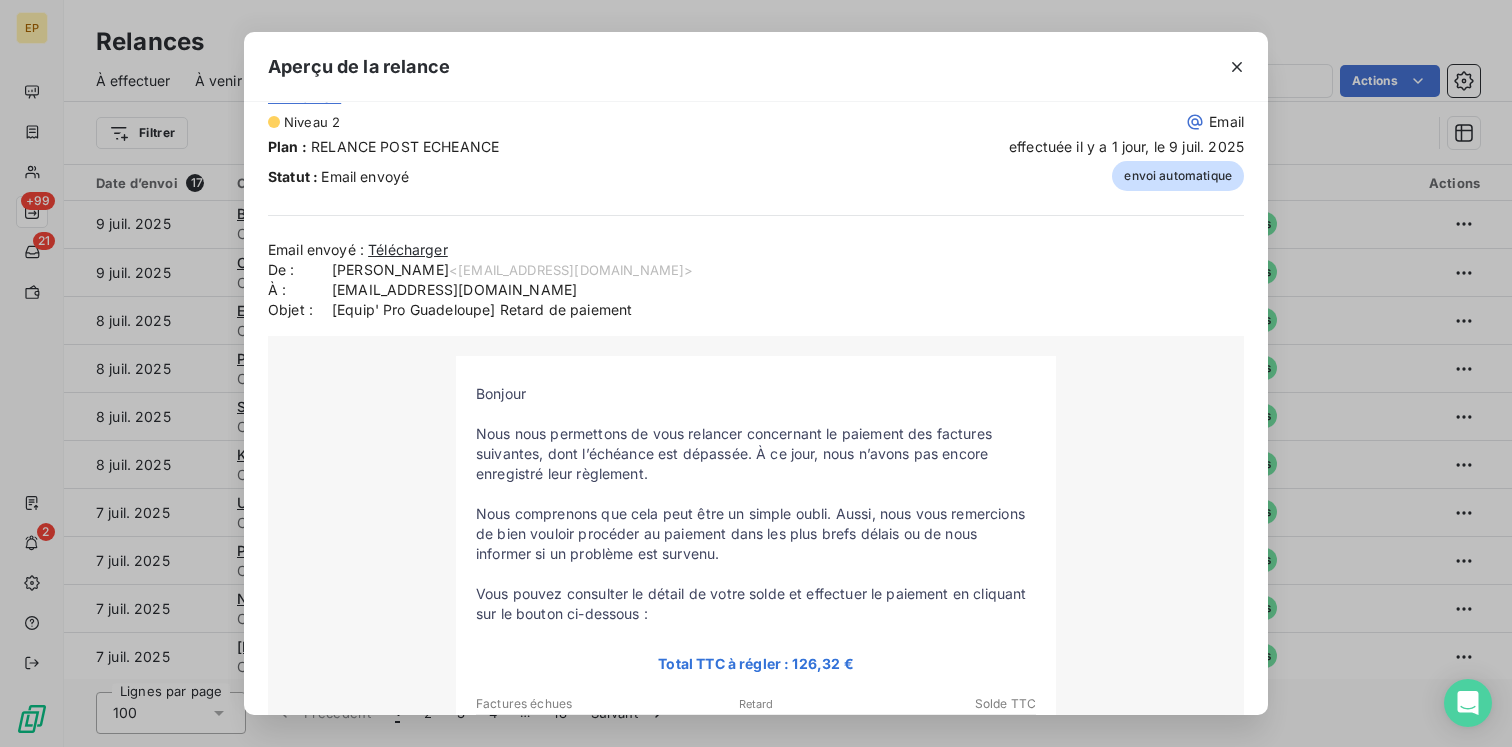 scroll, scrollTop: 59, scrollLeft: 0, axis: vertical 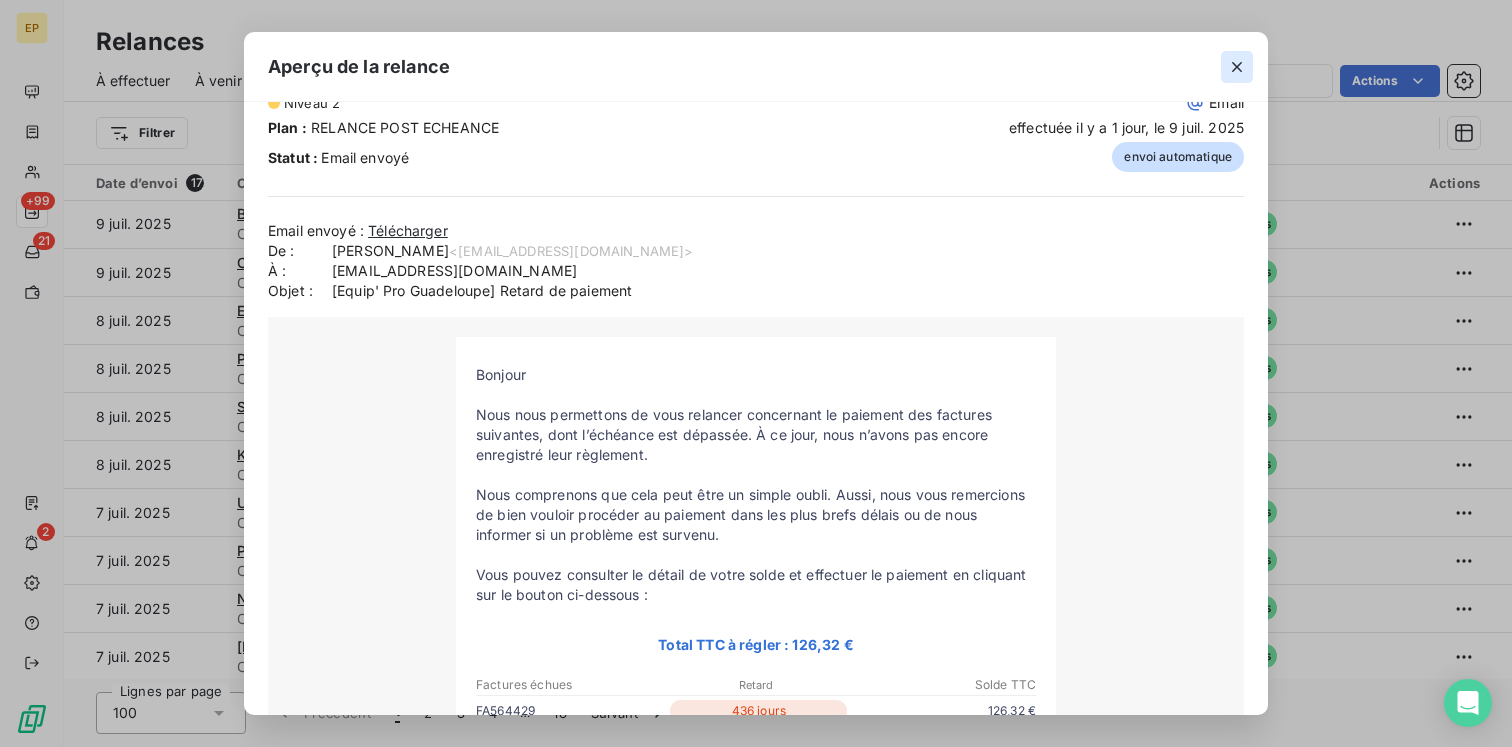 click 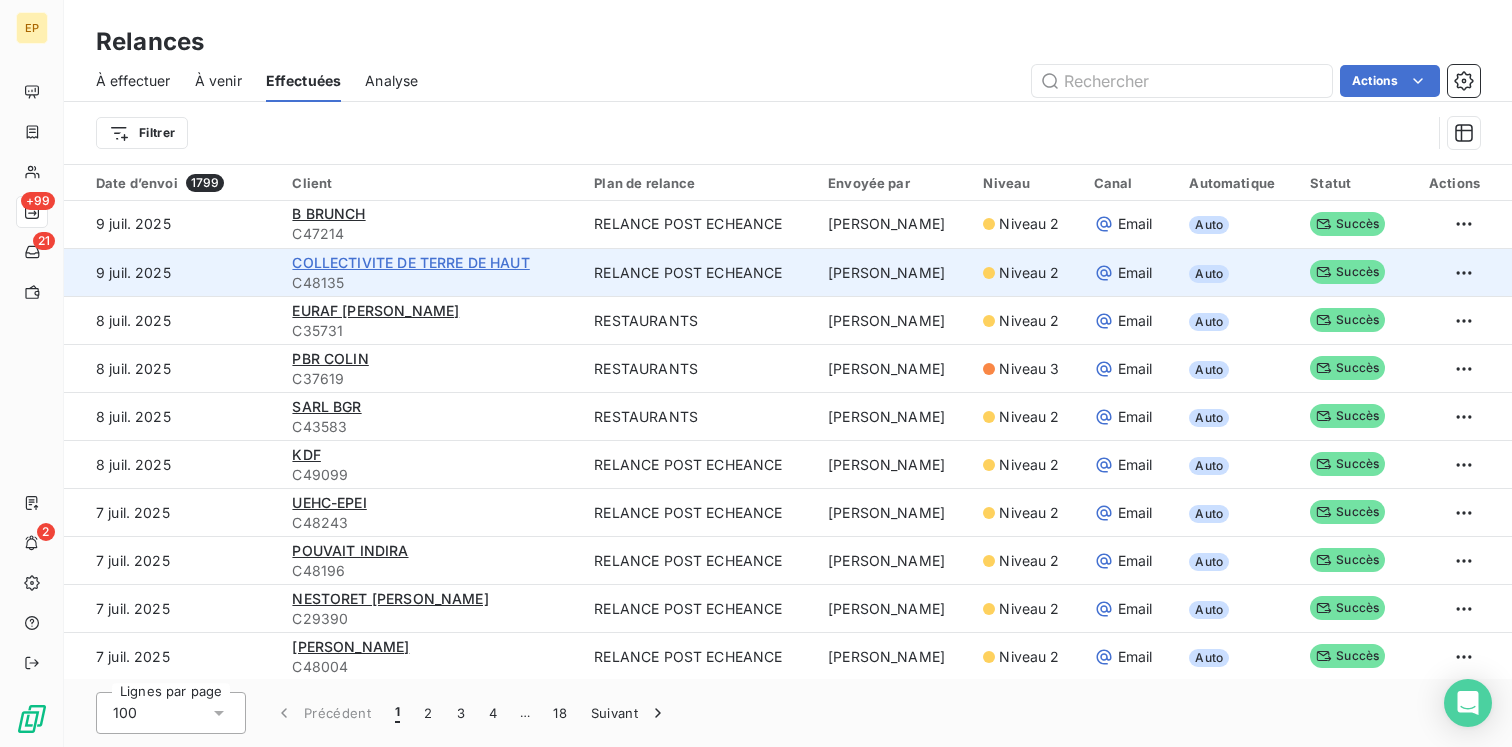 click on "COLLECTIVITE DE TERRE DE HAUT" at bounding box center [410, 262] 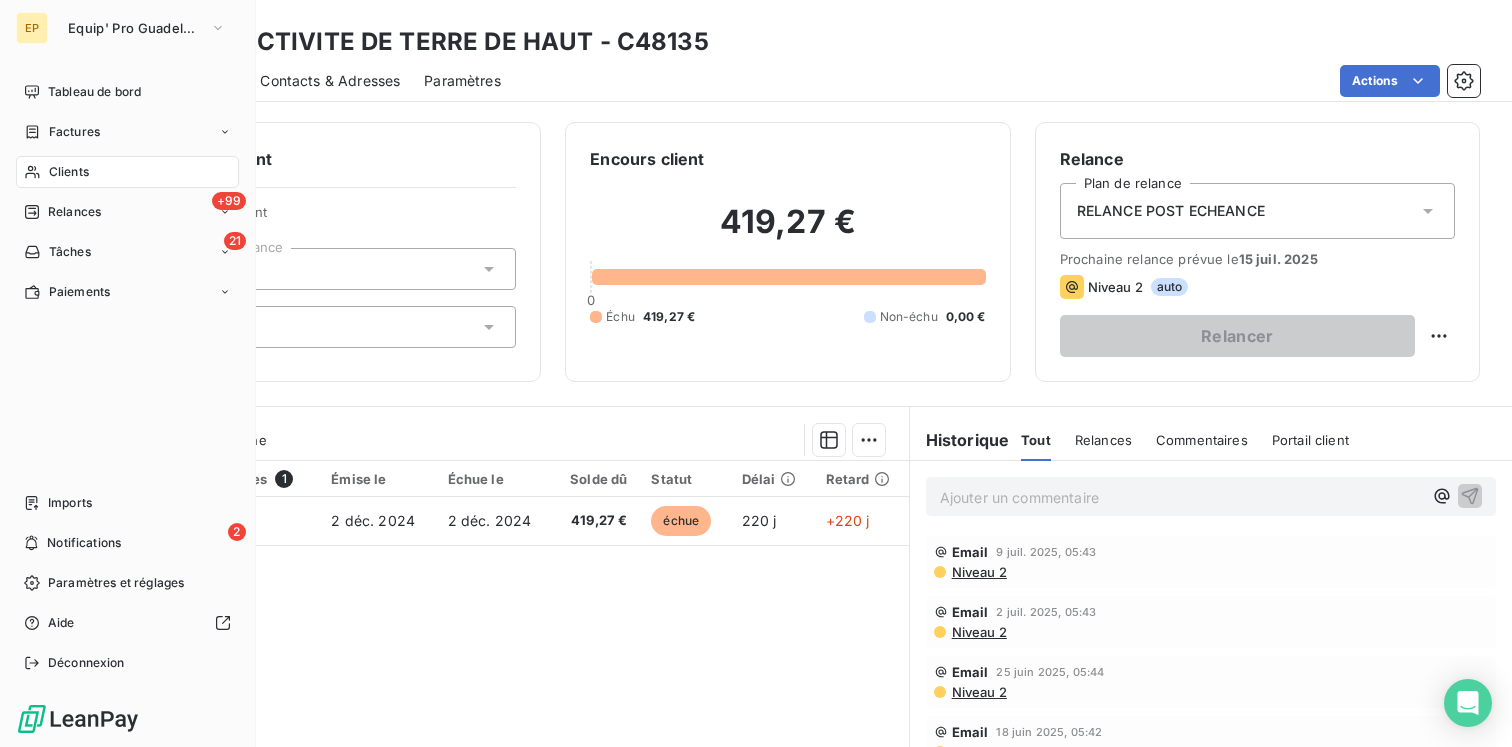 click on "Clients" at bounding box center (69, 172) 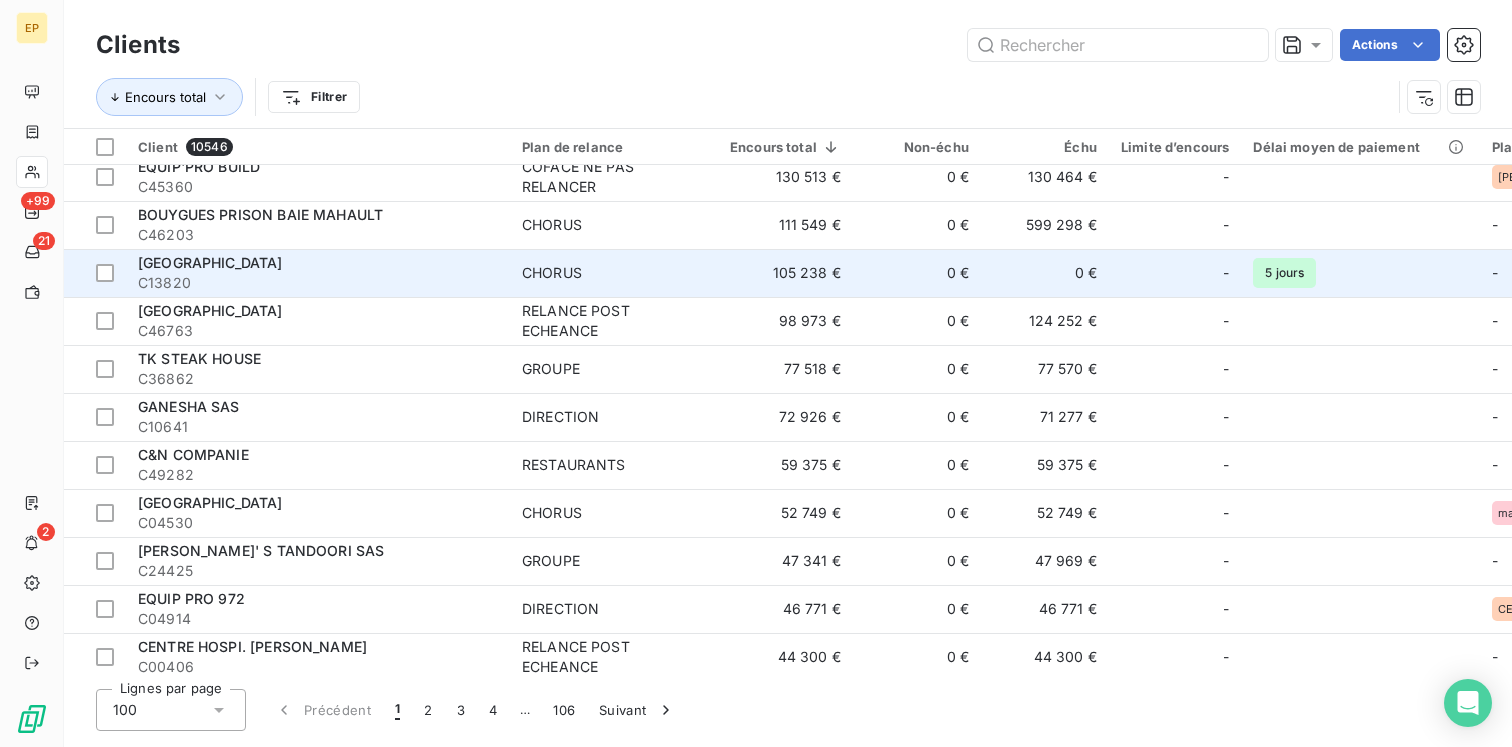 scroll, scrollTop: 59, scrollLeft: 0, axis: vertical 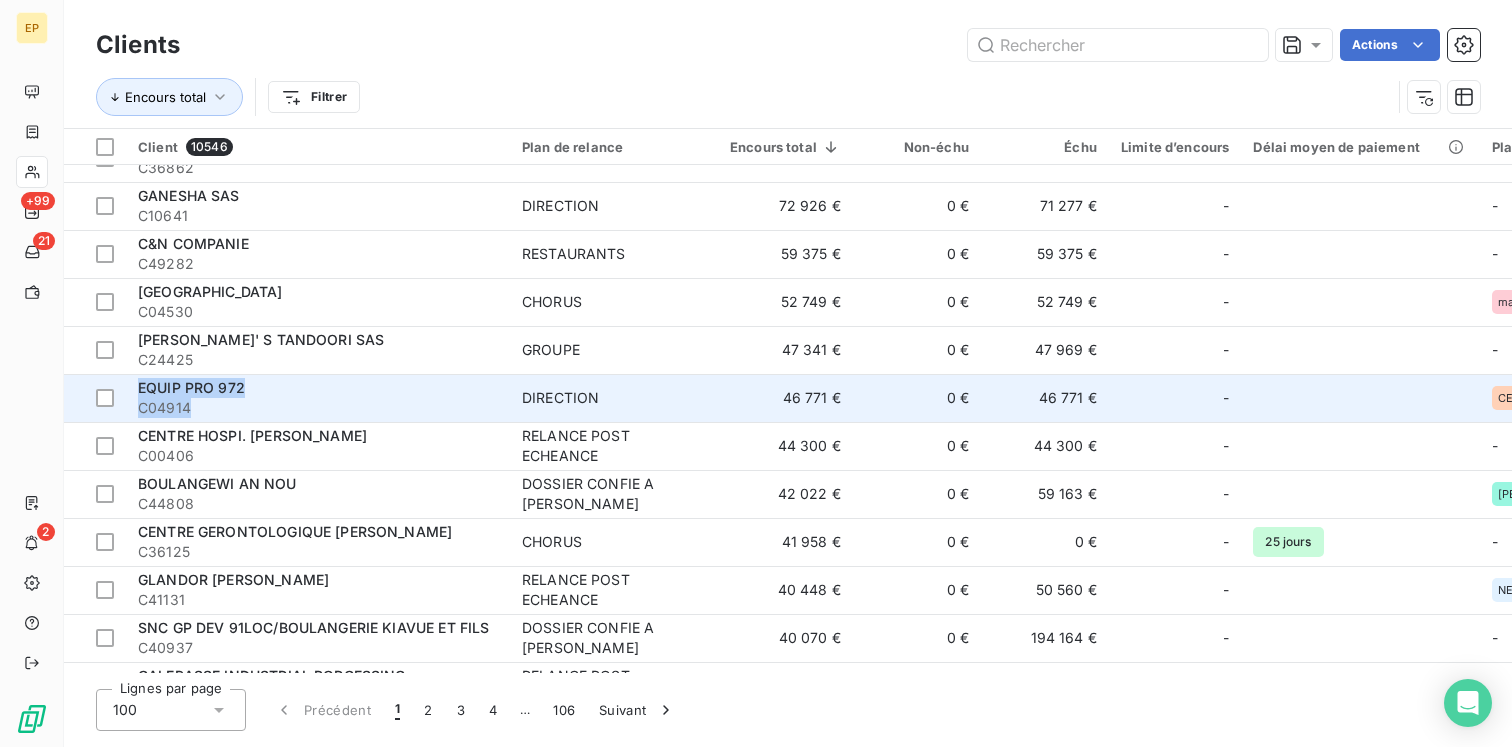 drag, startPoint x: 135, startPoint y: 386, endPoint x: 274, endPoint y: 417, distance: 142.41489 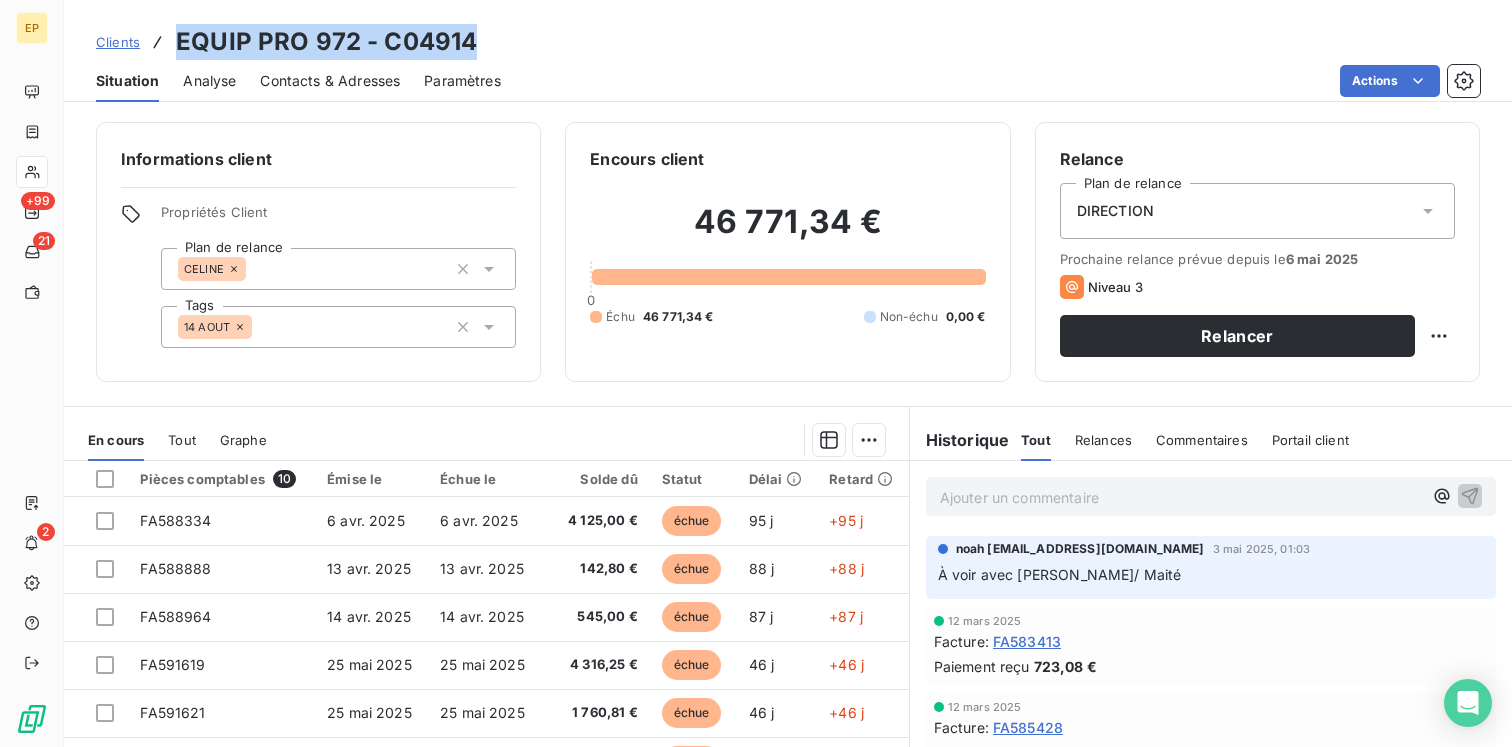 drag, startPoint x: 505, startPoint y: 40, endPoint x: 169, endPoint y: 45, distance: 336.0372 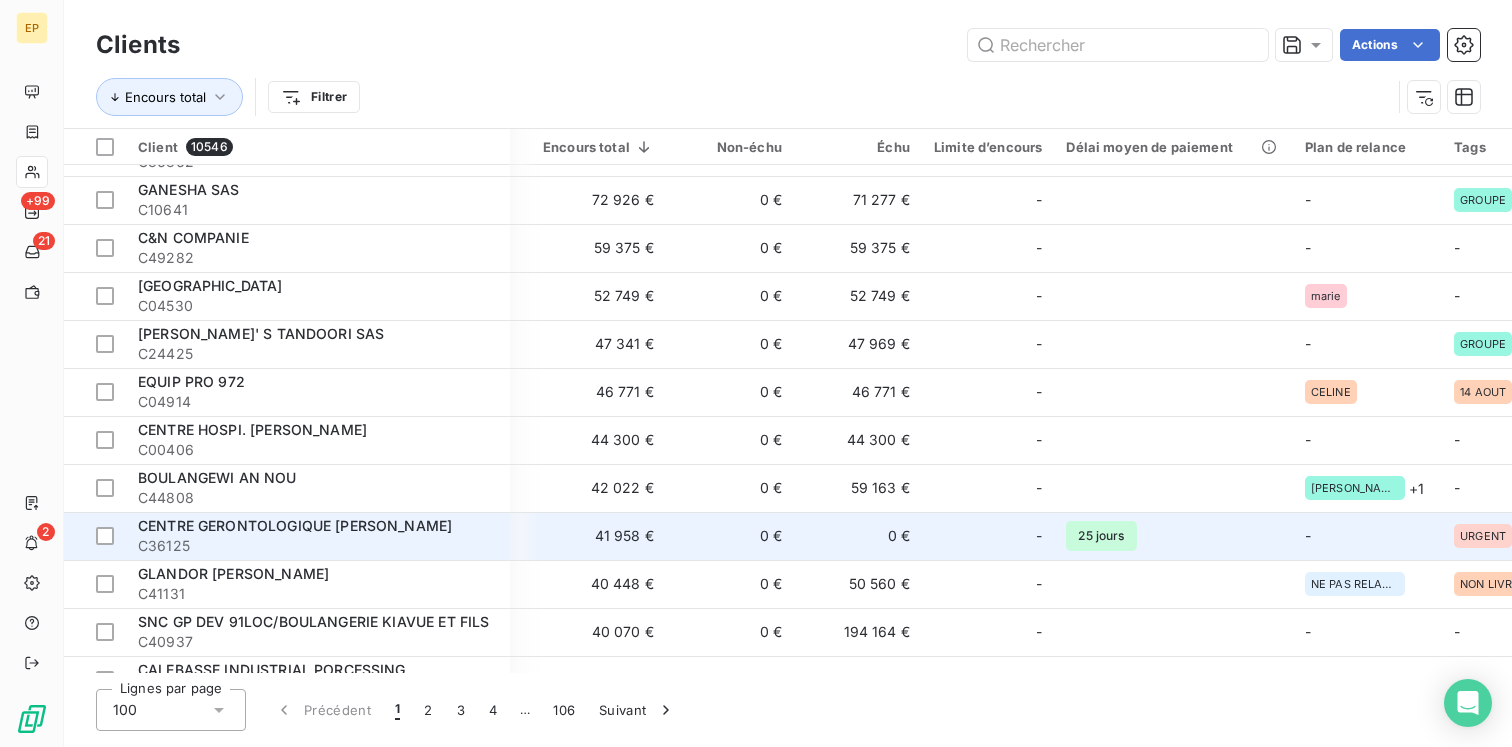 scroll, scrollTop: 277, scrollLeft: 188, axis: both 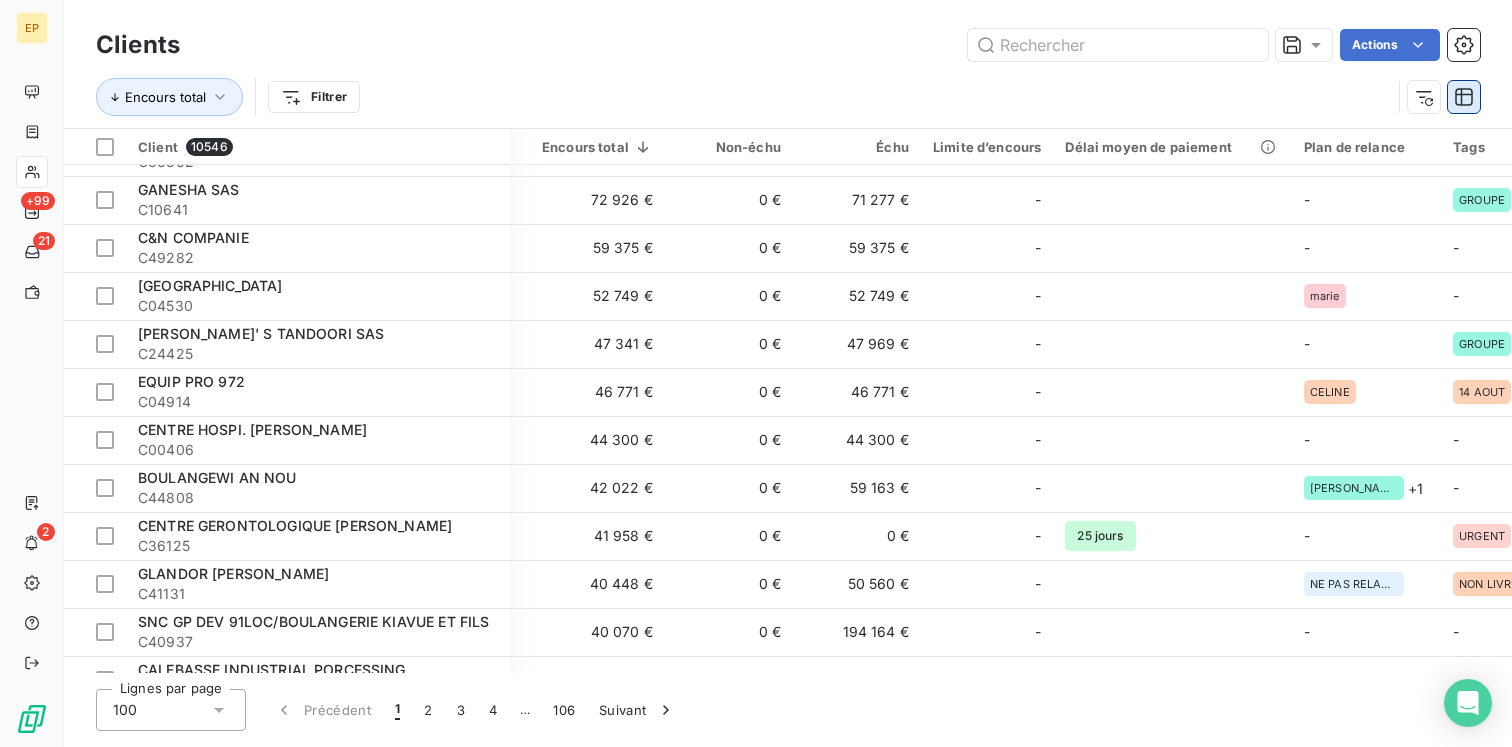 click 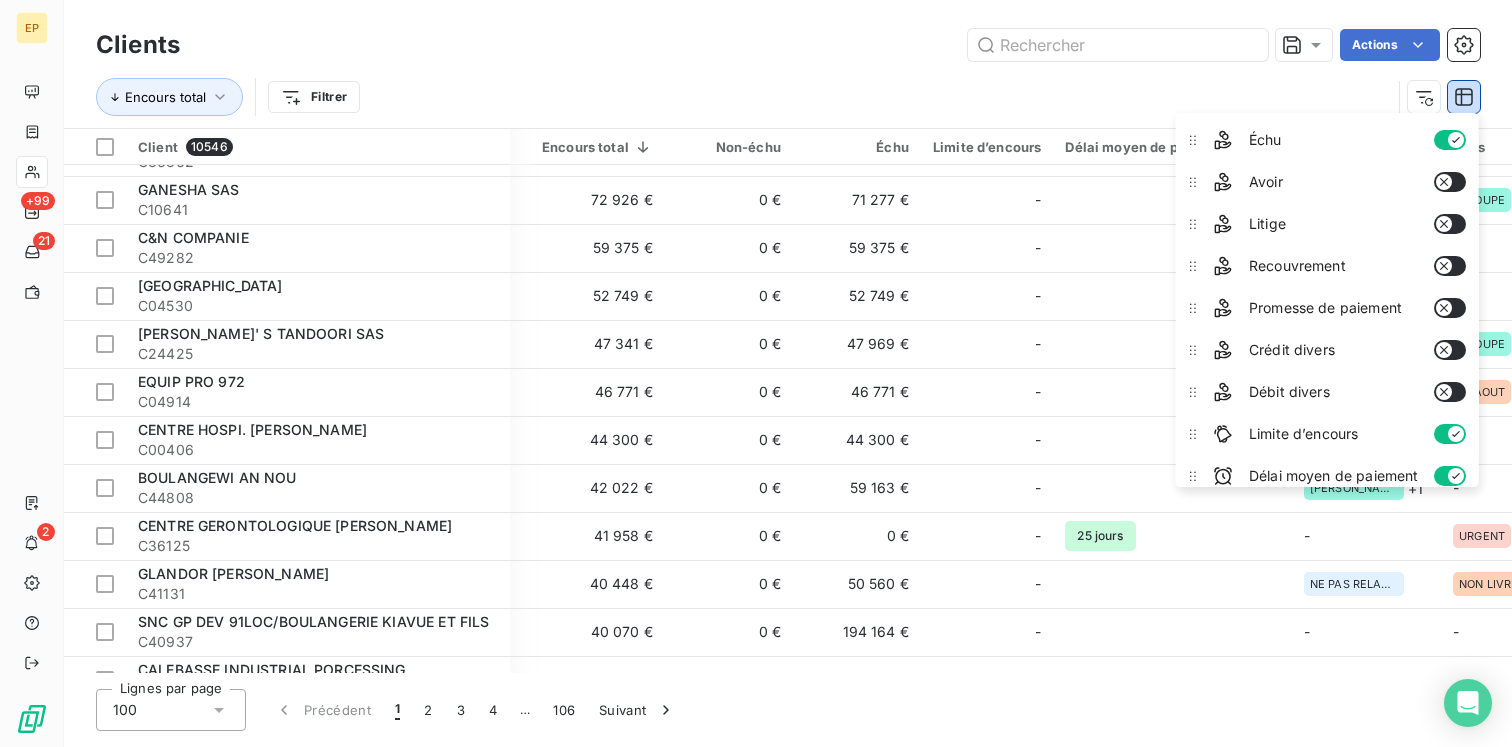 scroll, scrollTop: 304, scrollLeft: 0, axis: vertical 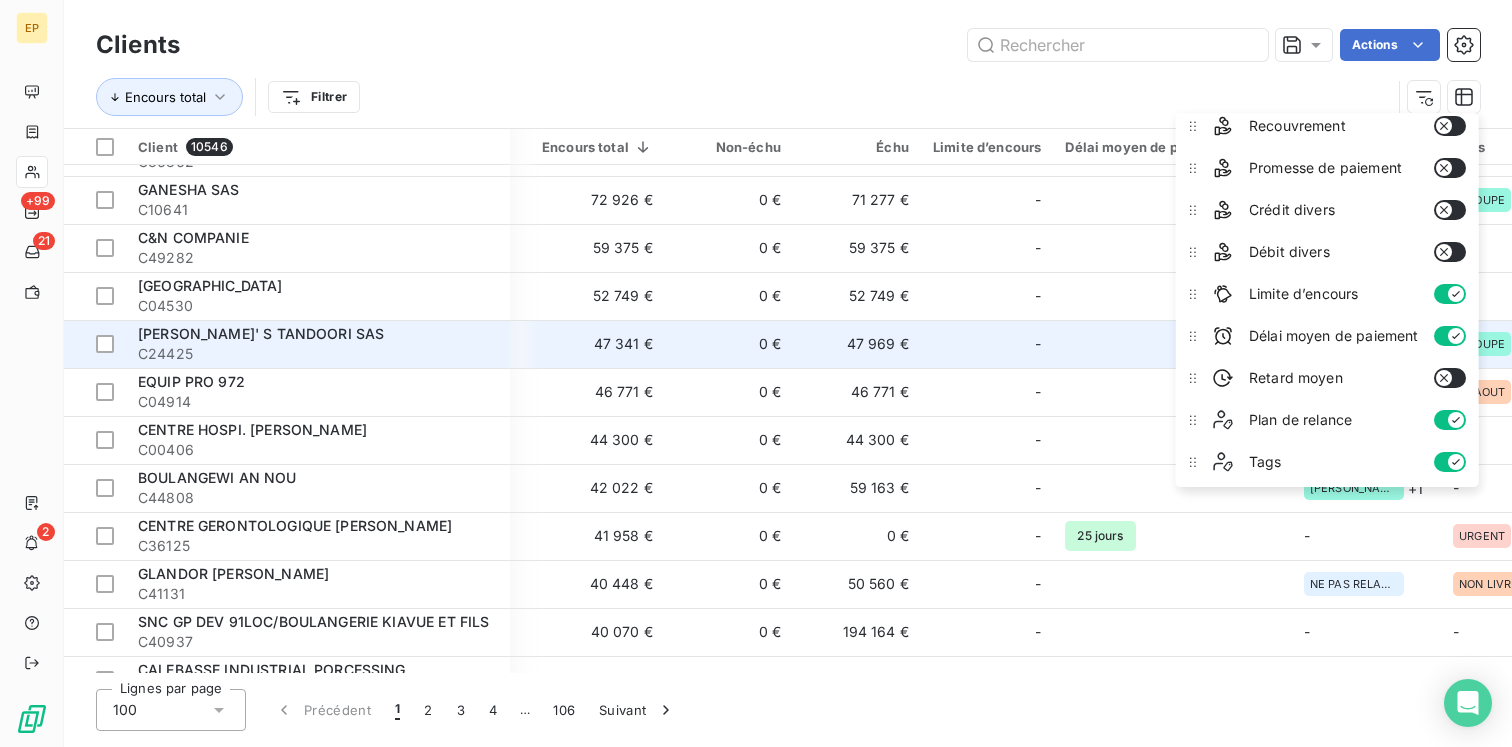click at bounding box center [1172, 344] 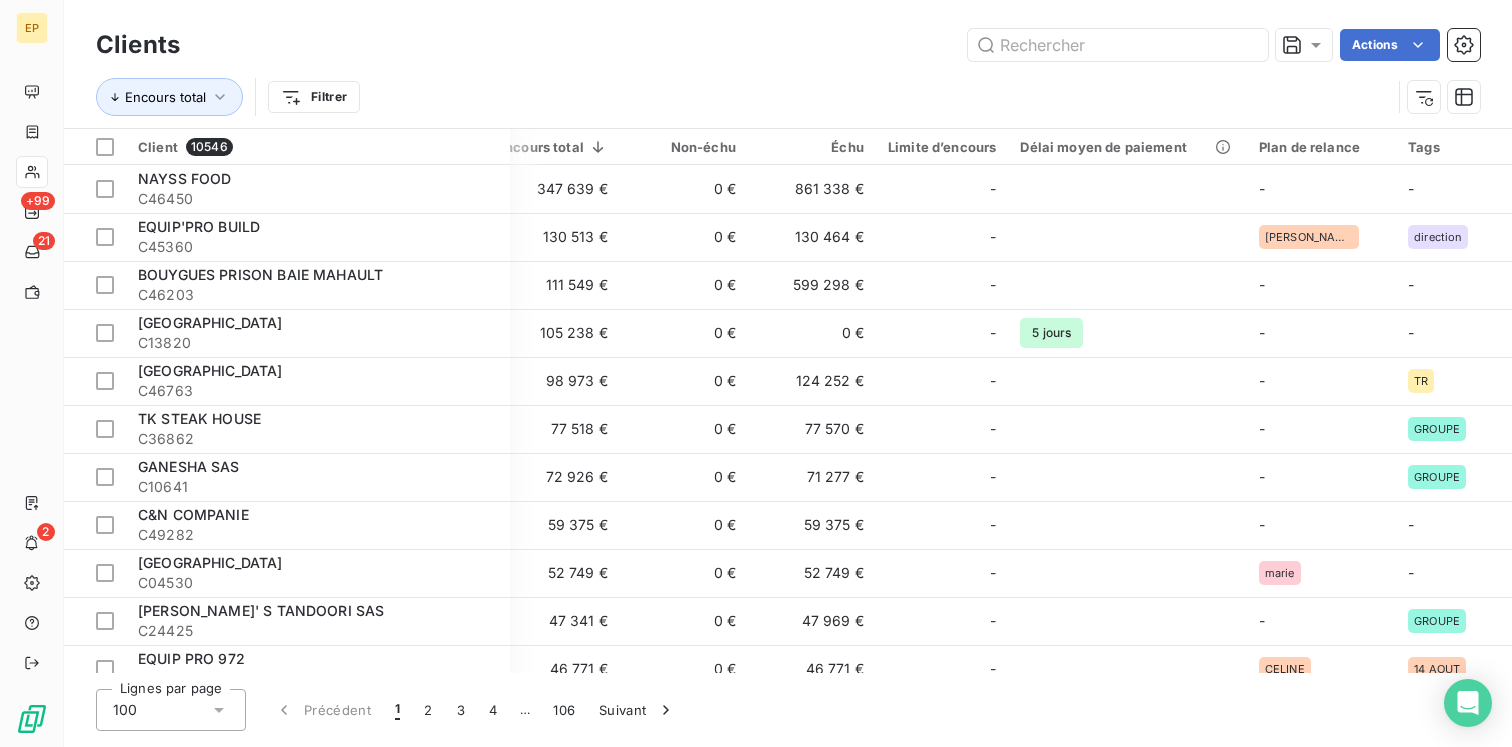 scroll, scrollTop: 0, scrollLeft: 241, axis: horizontal 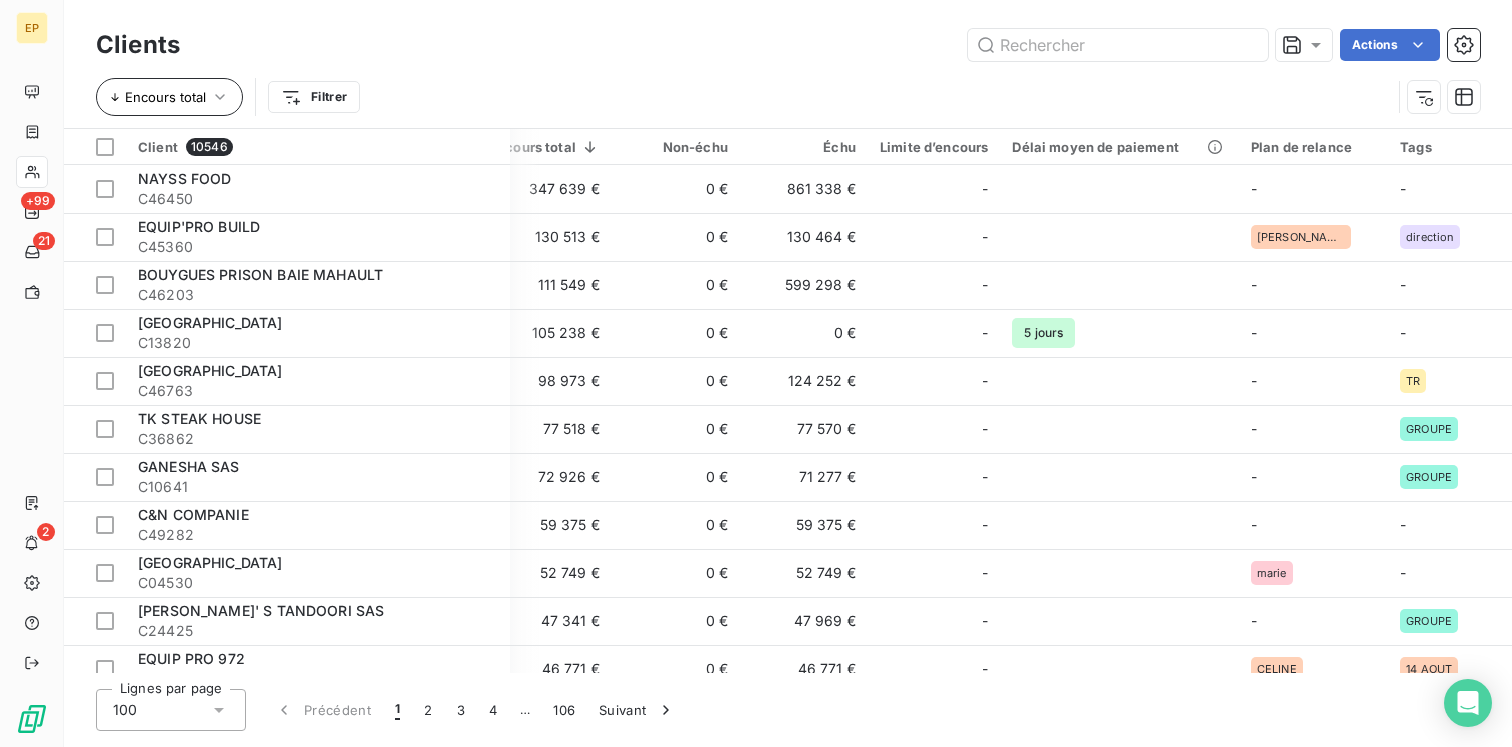 click 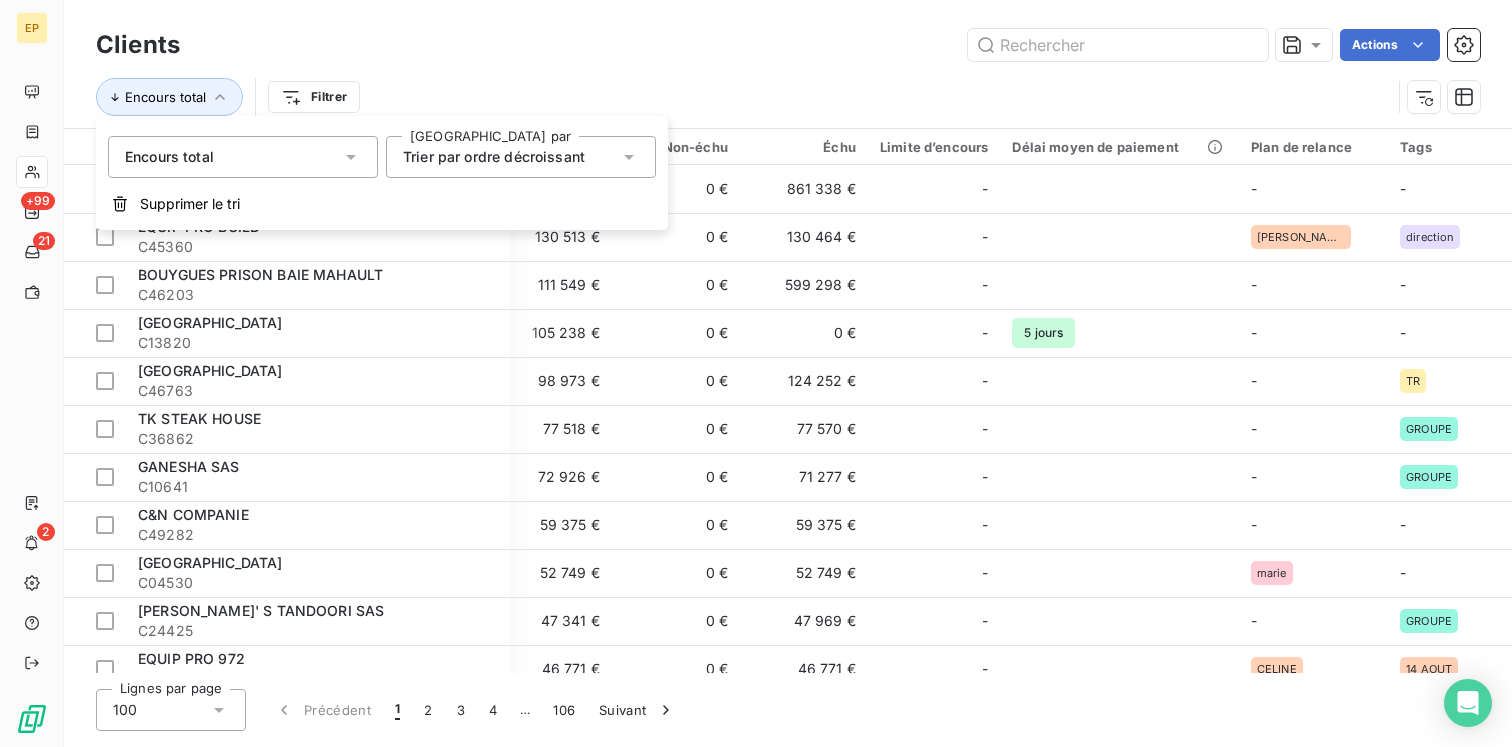 click on "Actions" at bounding box center [842, 45] 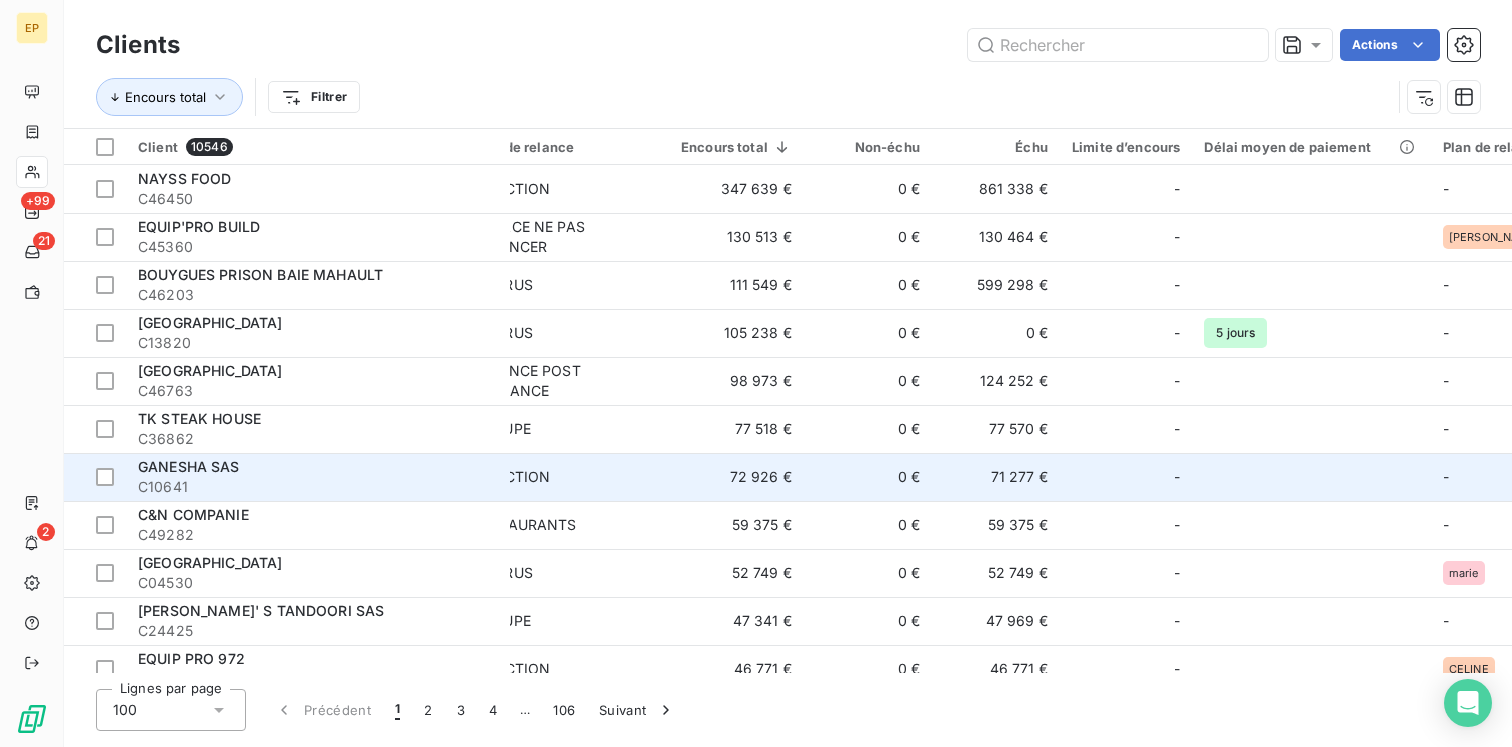 scroll, scrollTop: 0, scrollLeft: 0, axis: both 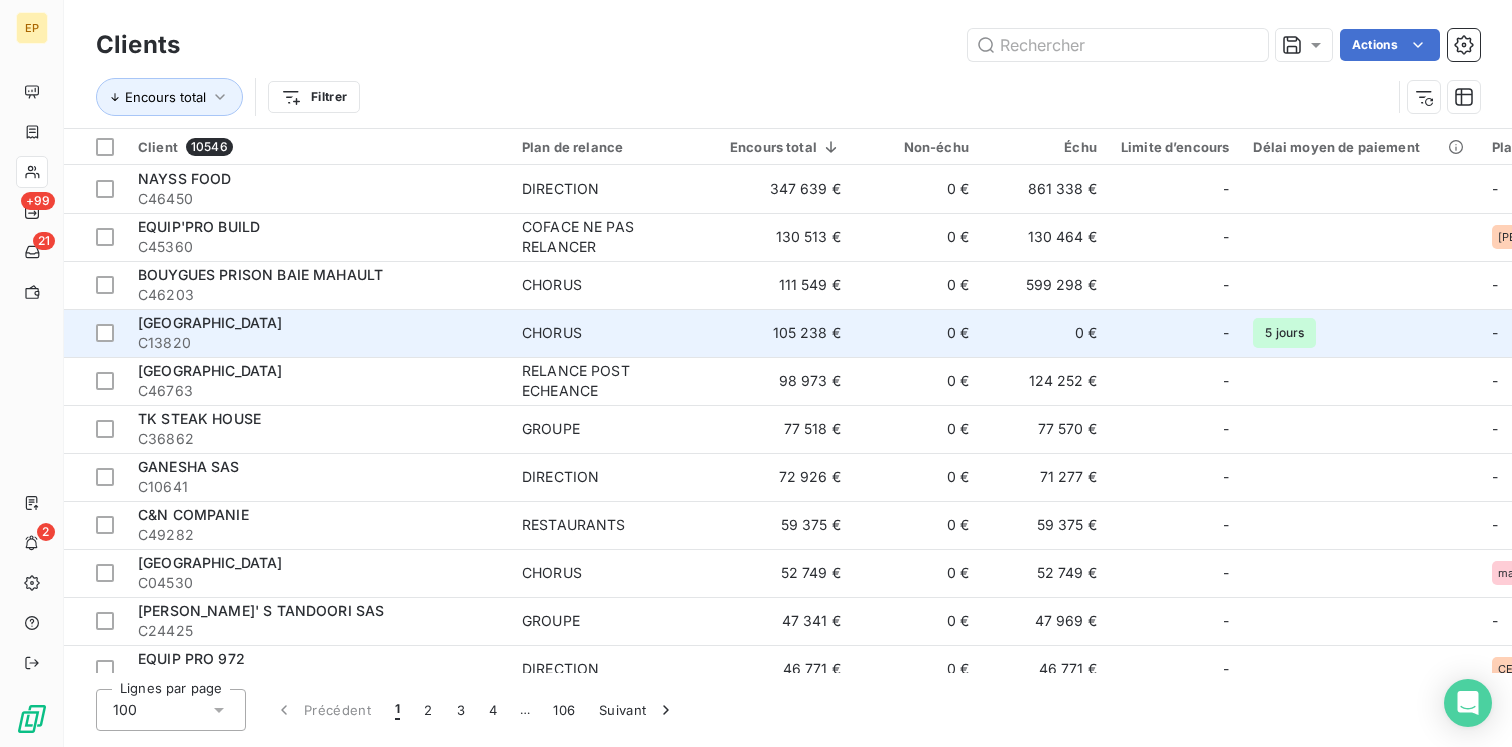 click on "[GEOGRAPHIC_DATA]" at bounding box center (318, 323) 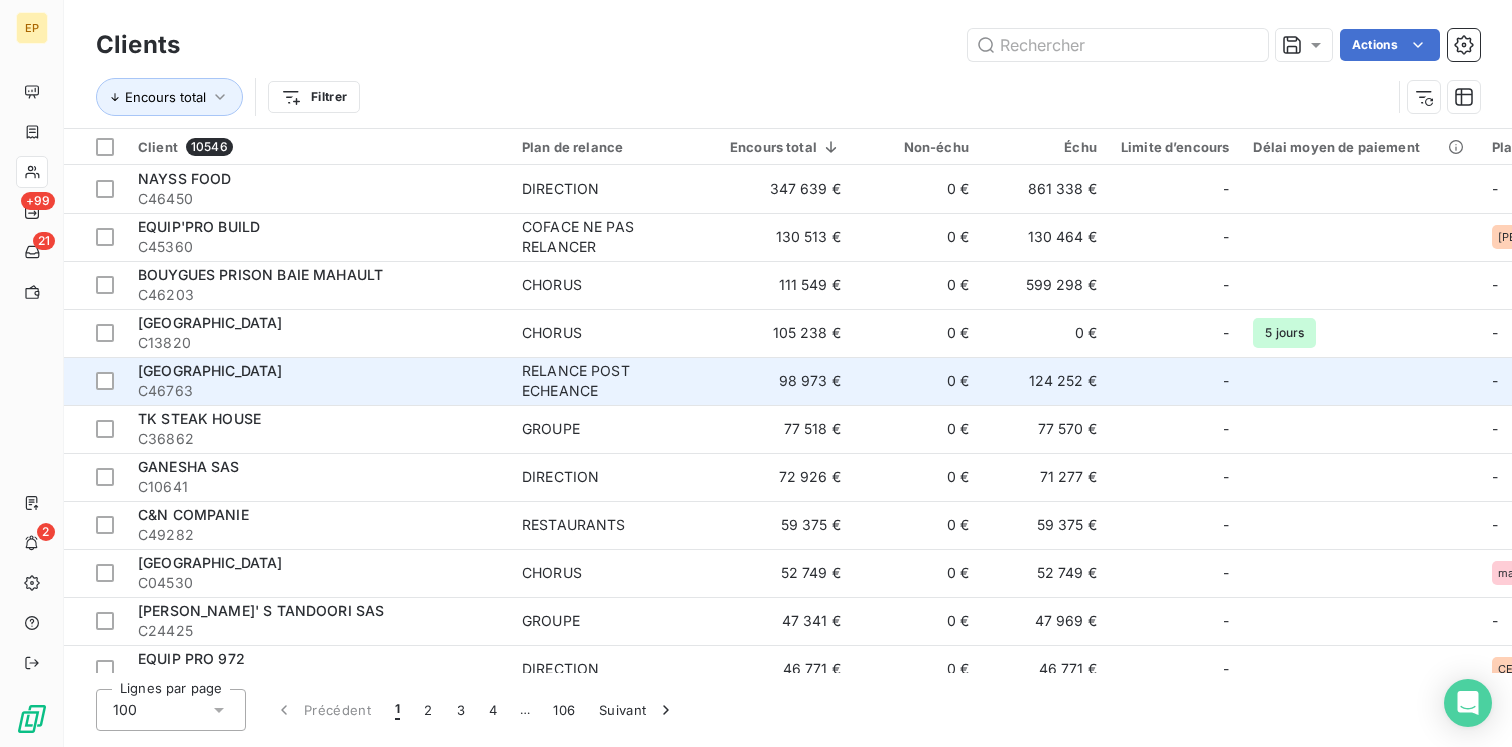 click on "C46763" at bounding box center [318, 391] 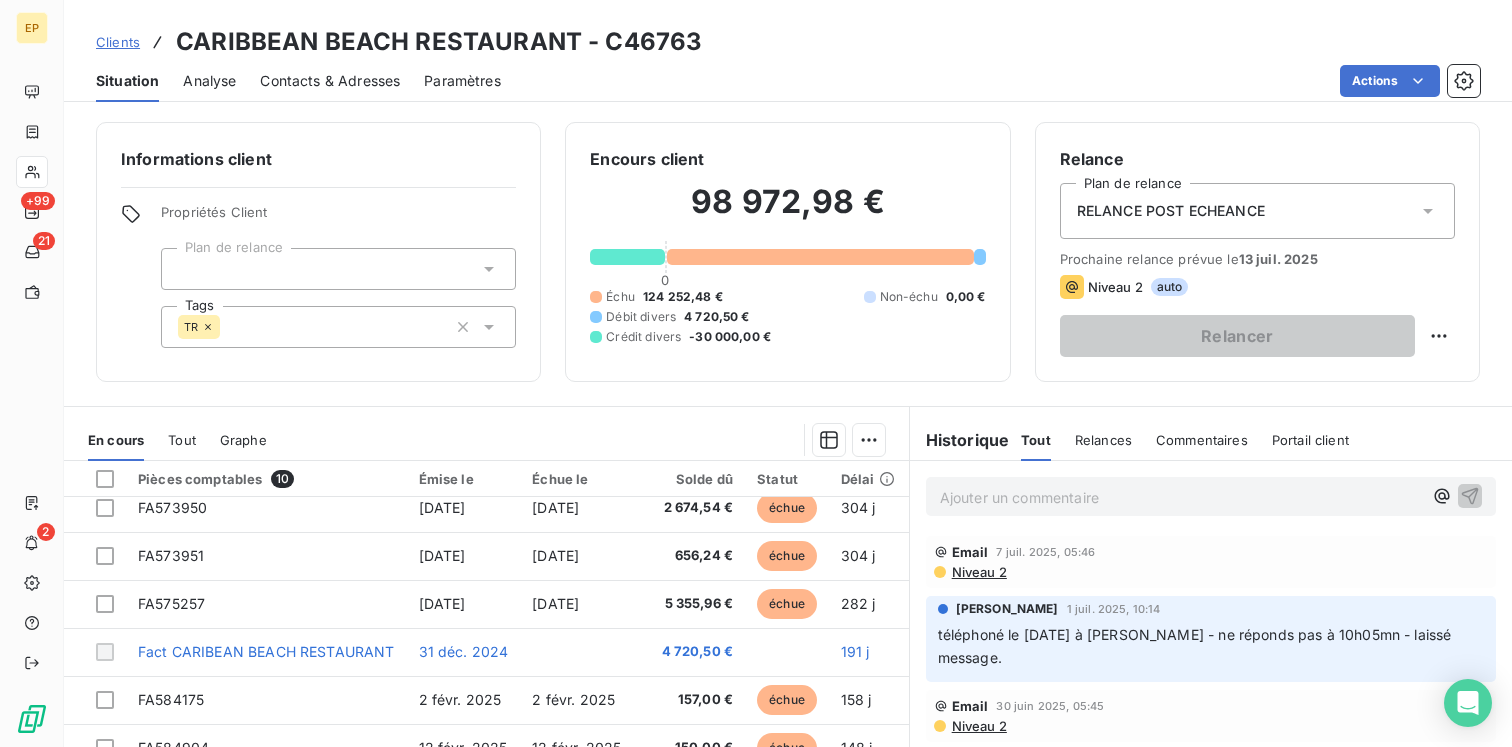 scroll, scrollTop: 139, scrollLeft: 0, axis: vertical 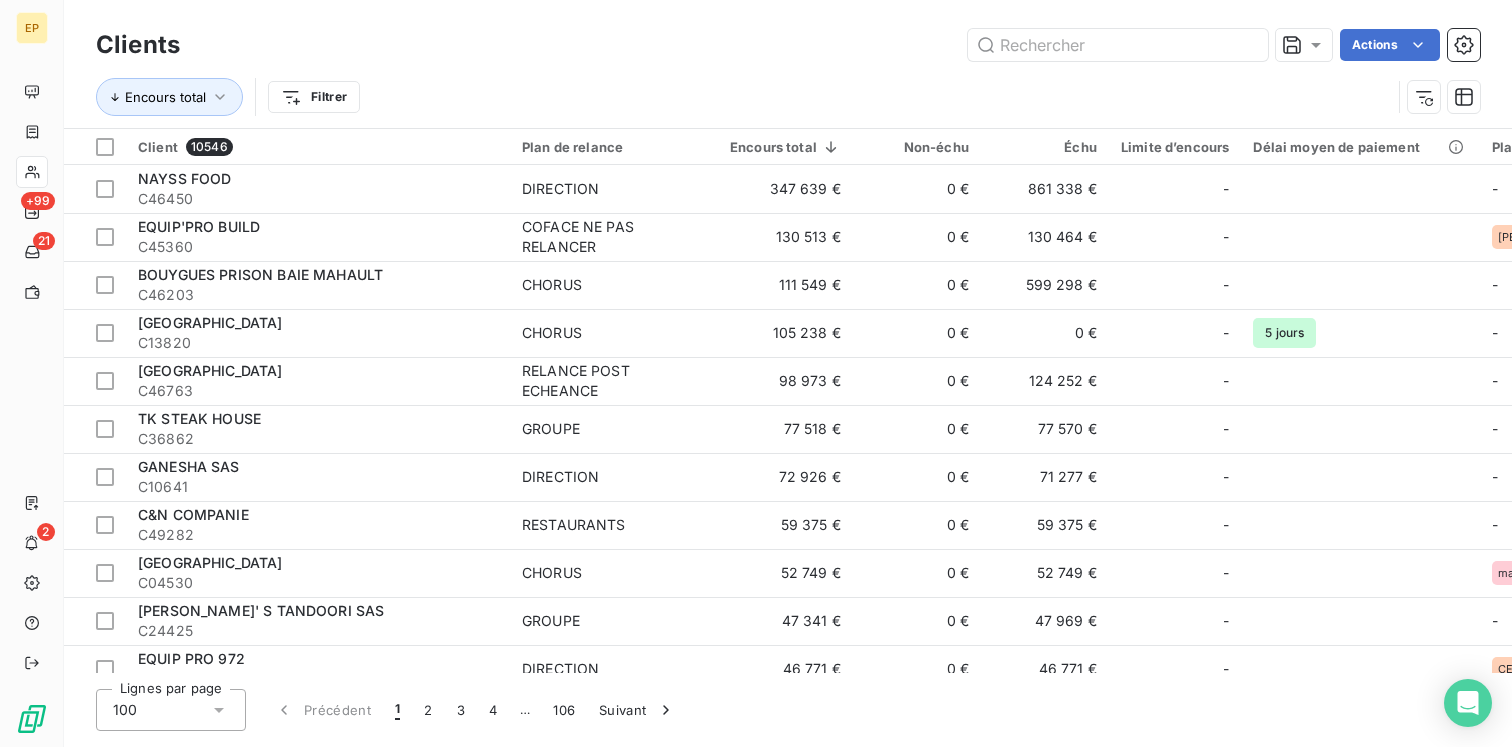 click on "C46203" at bounding box center [318, 295] 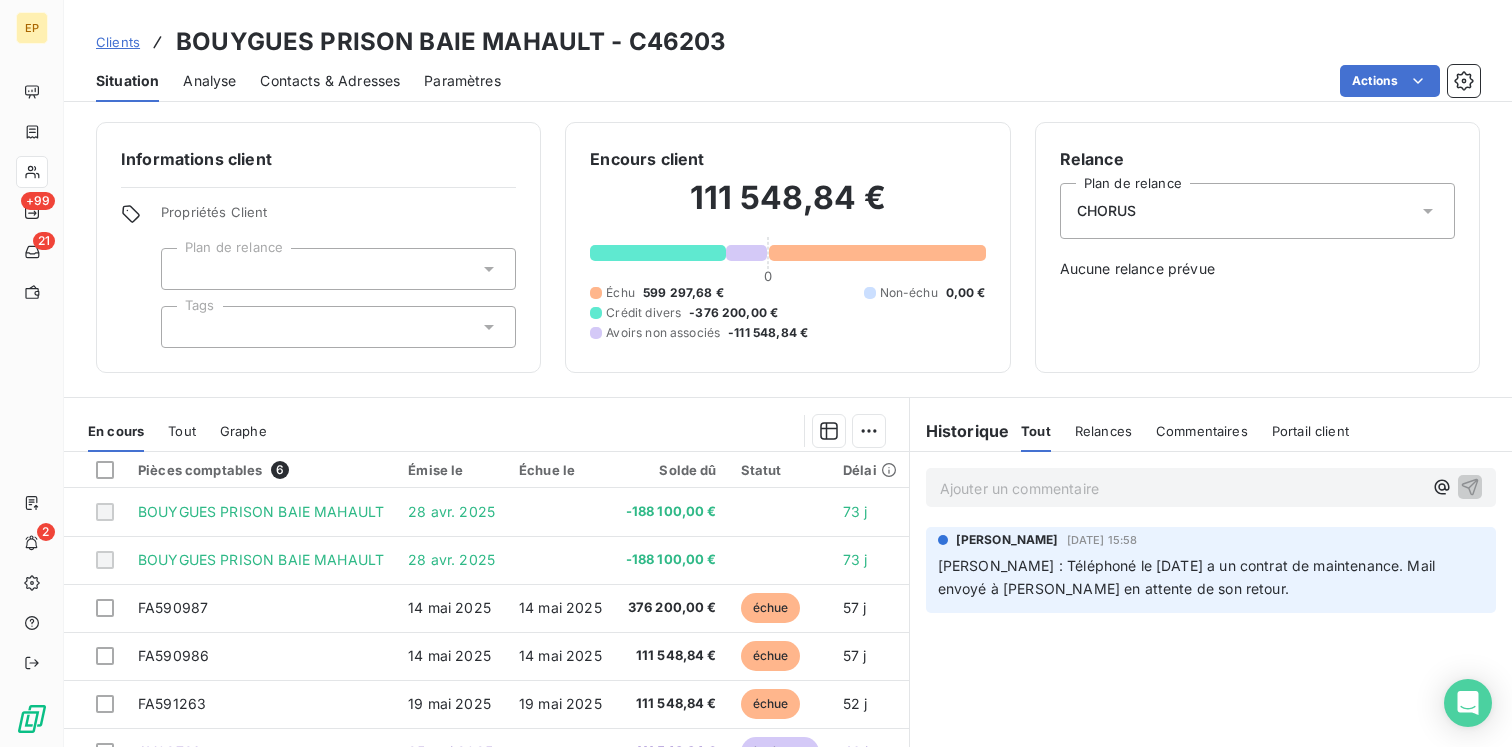 click on "Ajouter un commentaire ﻿" at bounding box center [1181, 488] 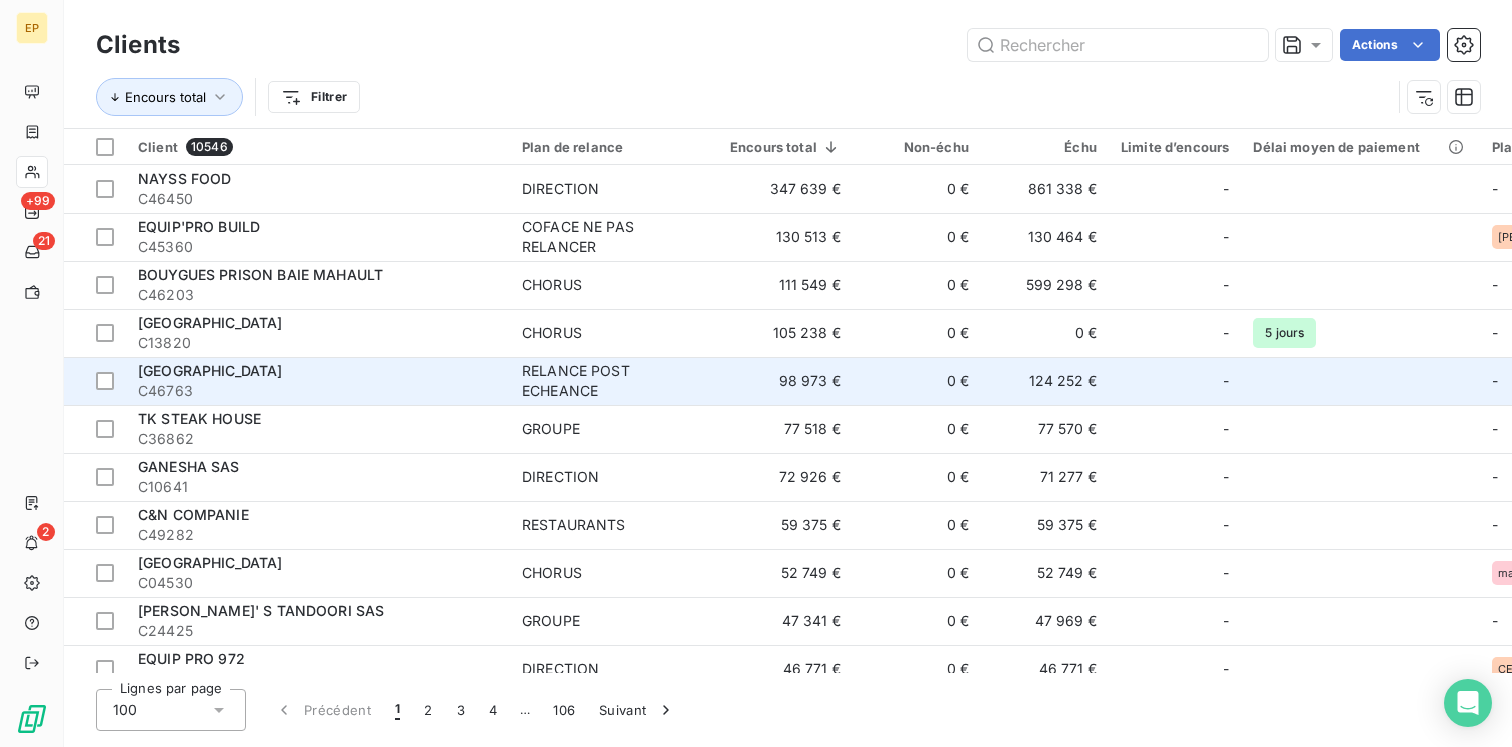 click on "C46763" at bounding box center [318, 391] 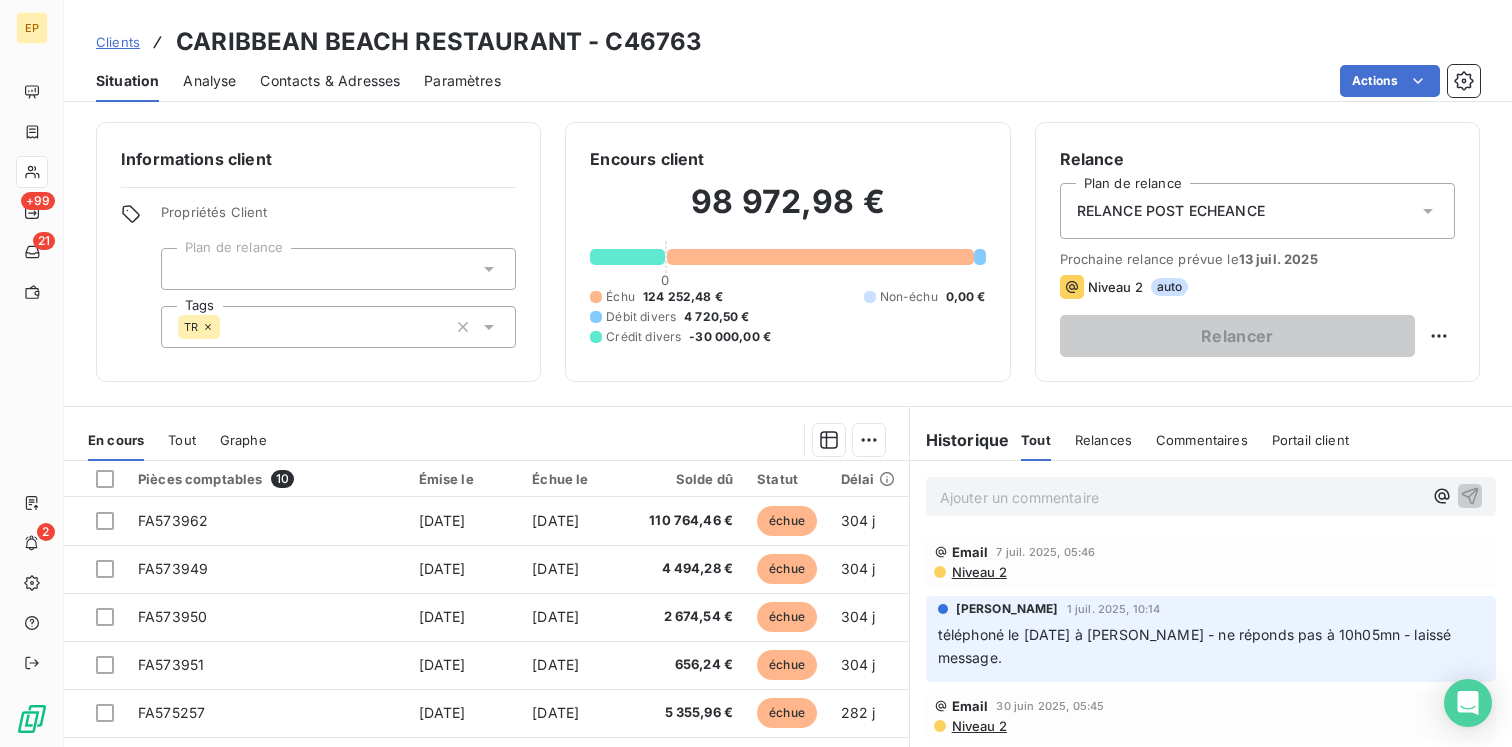 click on "Ajouter un commentaire ﻿" at bounding box center [1181, 497] 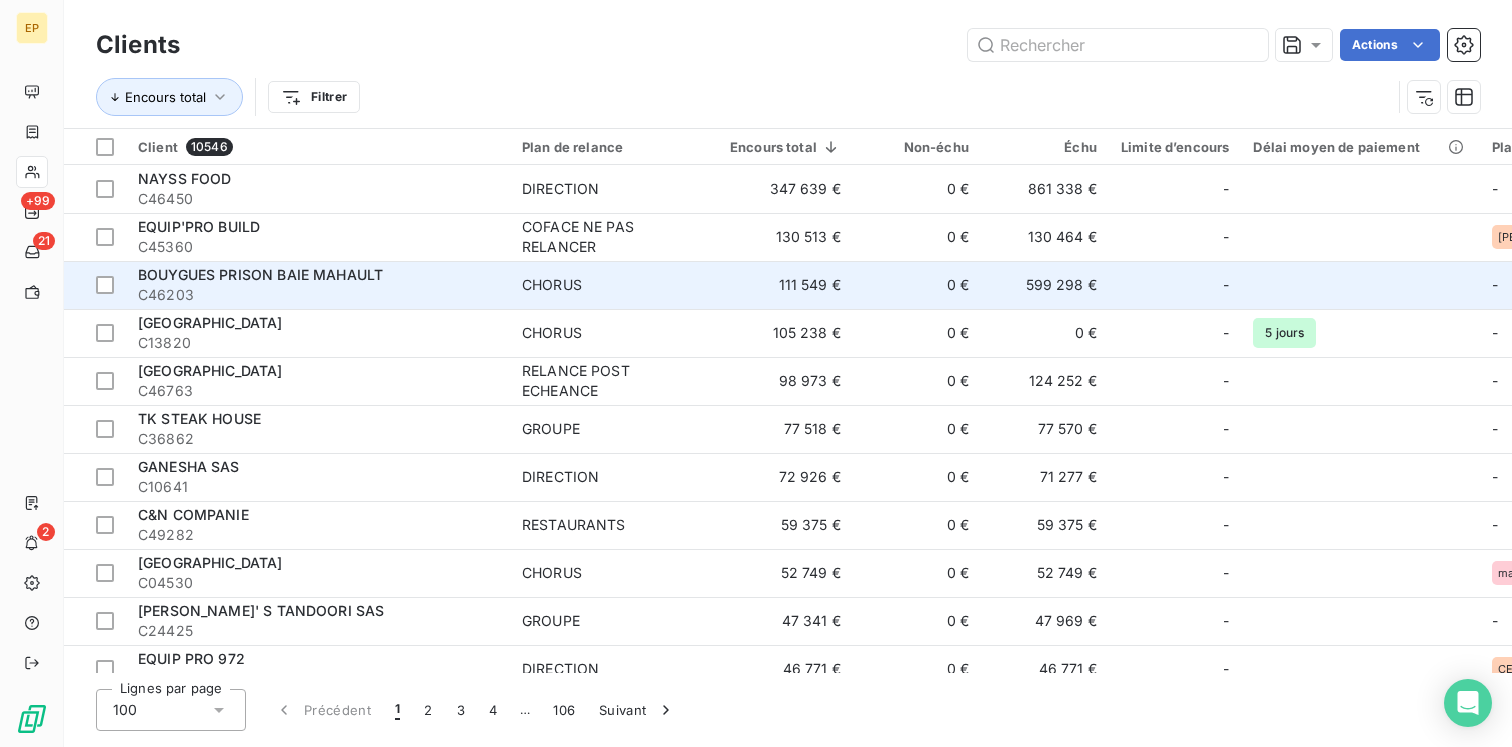 click on "C46203" at bounding box center [318, 295] 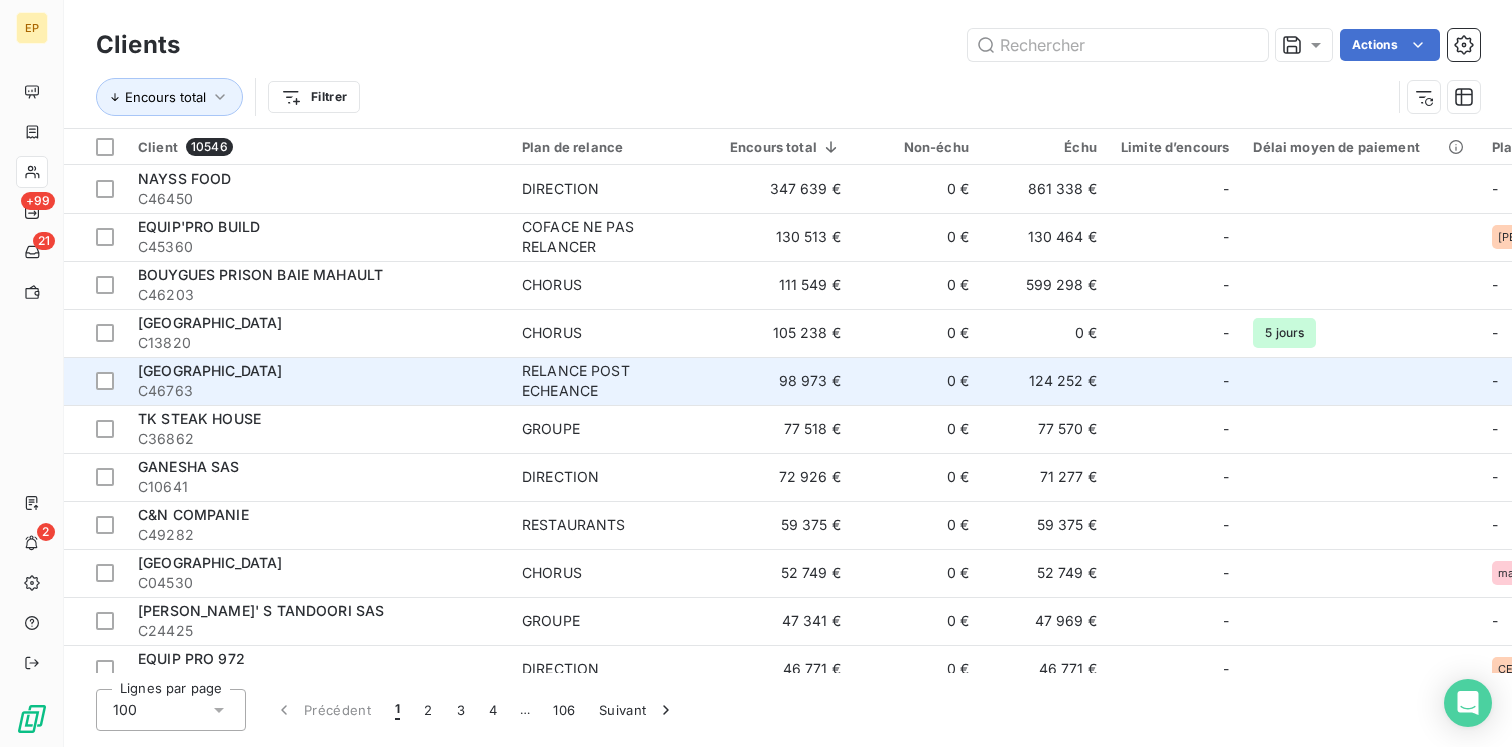 click on "[GEOGRAPHIC_DATA]" at bounding box center (210, 370) 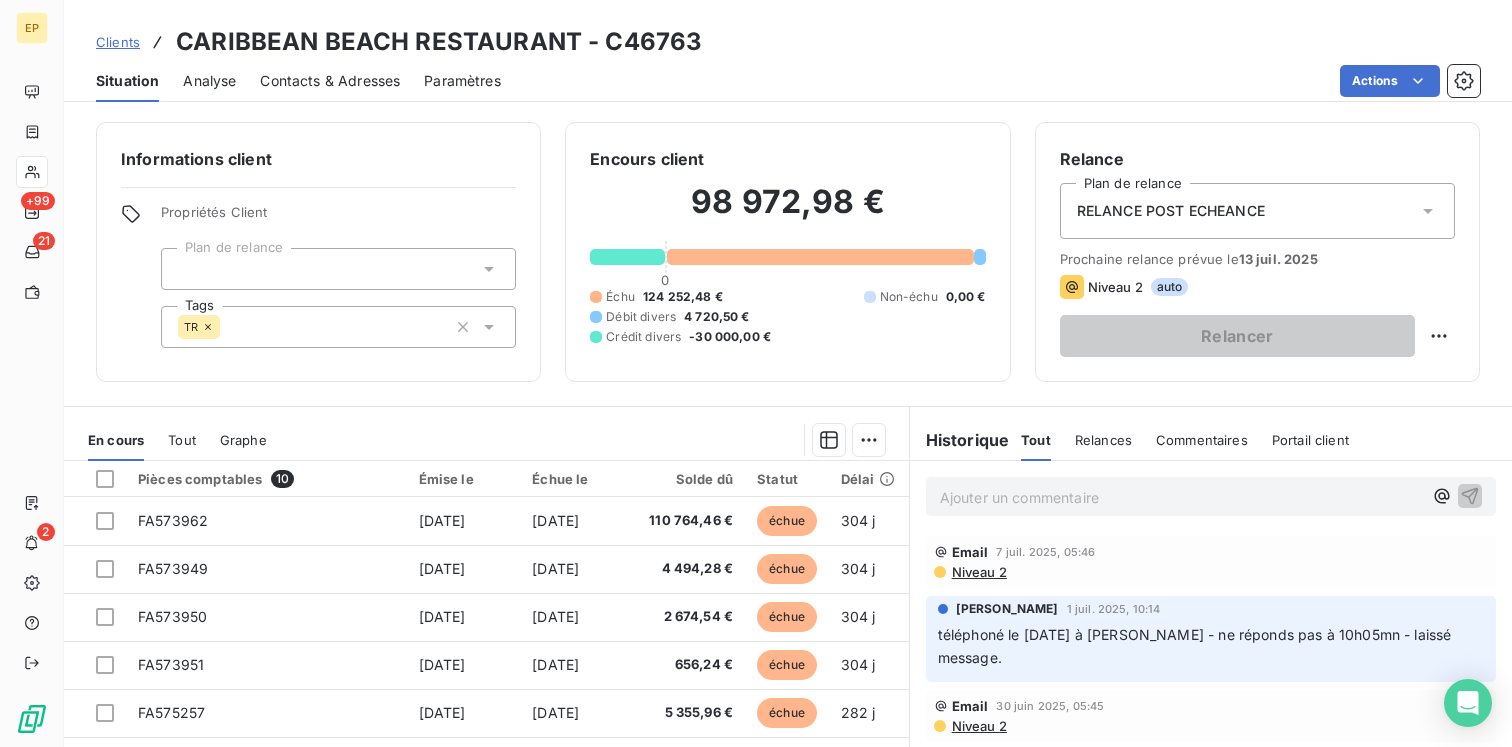 click on "Ajouter un commentaire ﻿" at bounding box center [1181, 497] 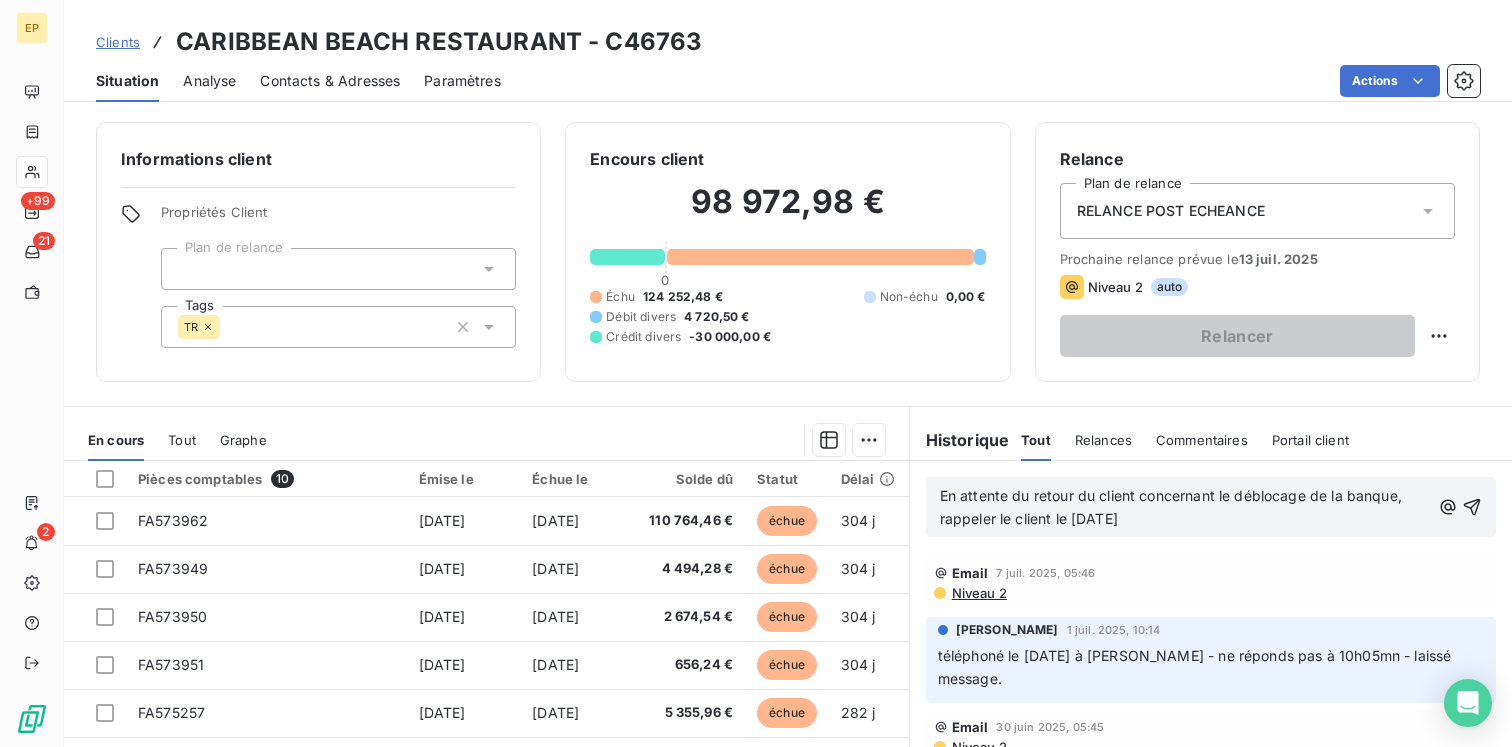 click 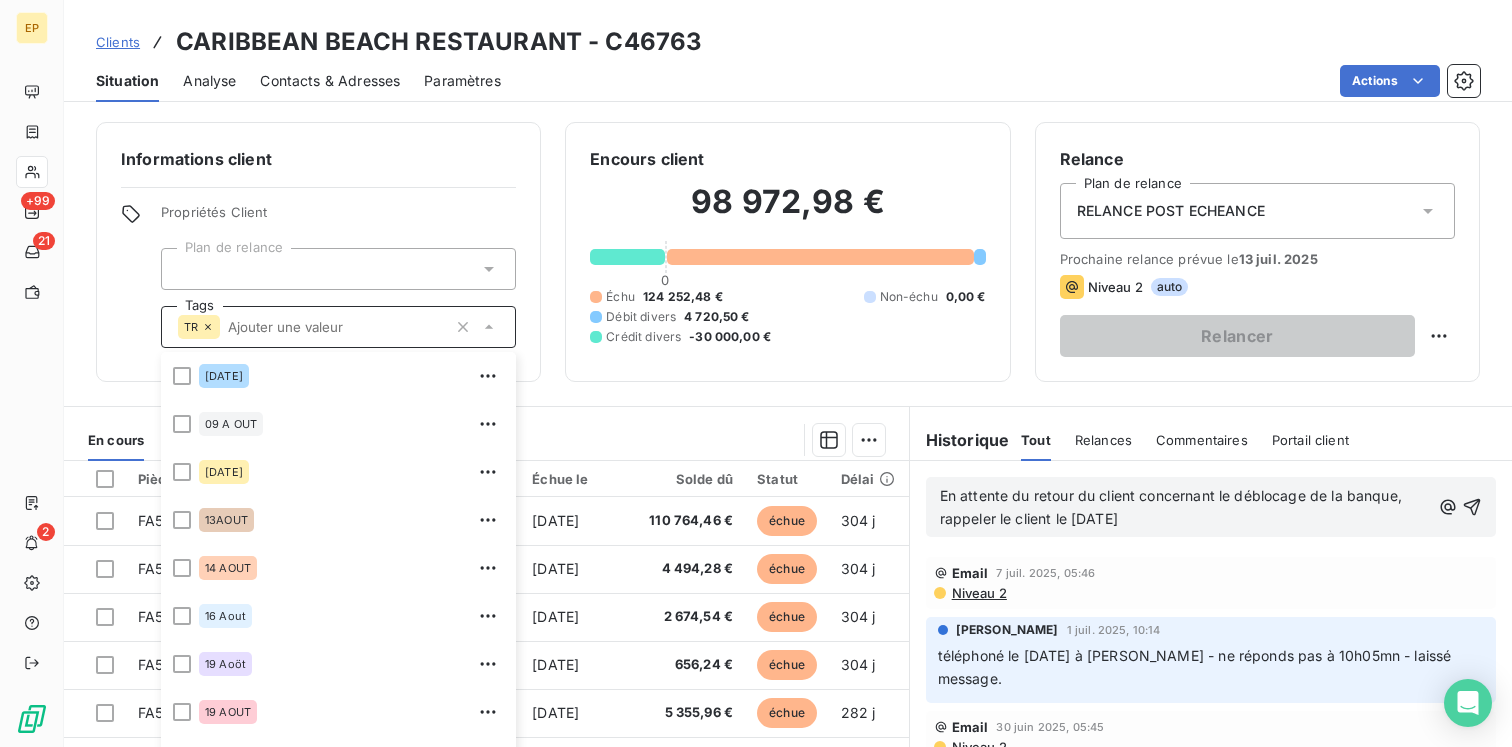 scroll, scrollTop: 85, scrollLeft: 0, axis: vertical 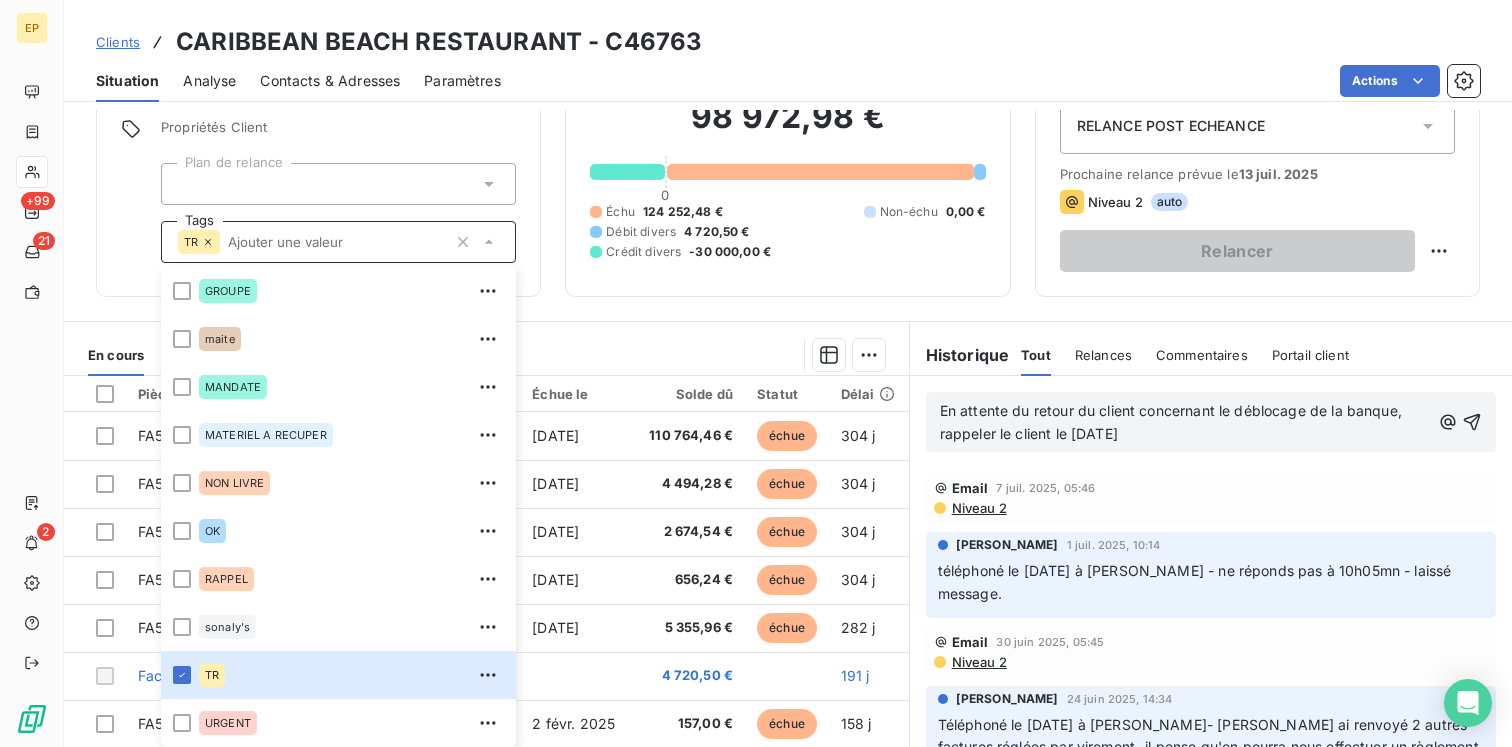 click on "Encours client   98 972,98 € 0 Échu 124 252,48 € Non-échu 0,00 €   Débit divers 4 720,50 € Crédit divers -30 000,00 €" at bounding box center [787, 167] 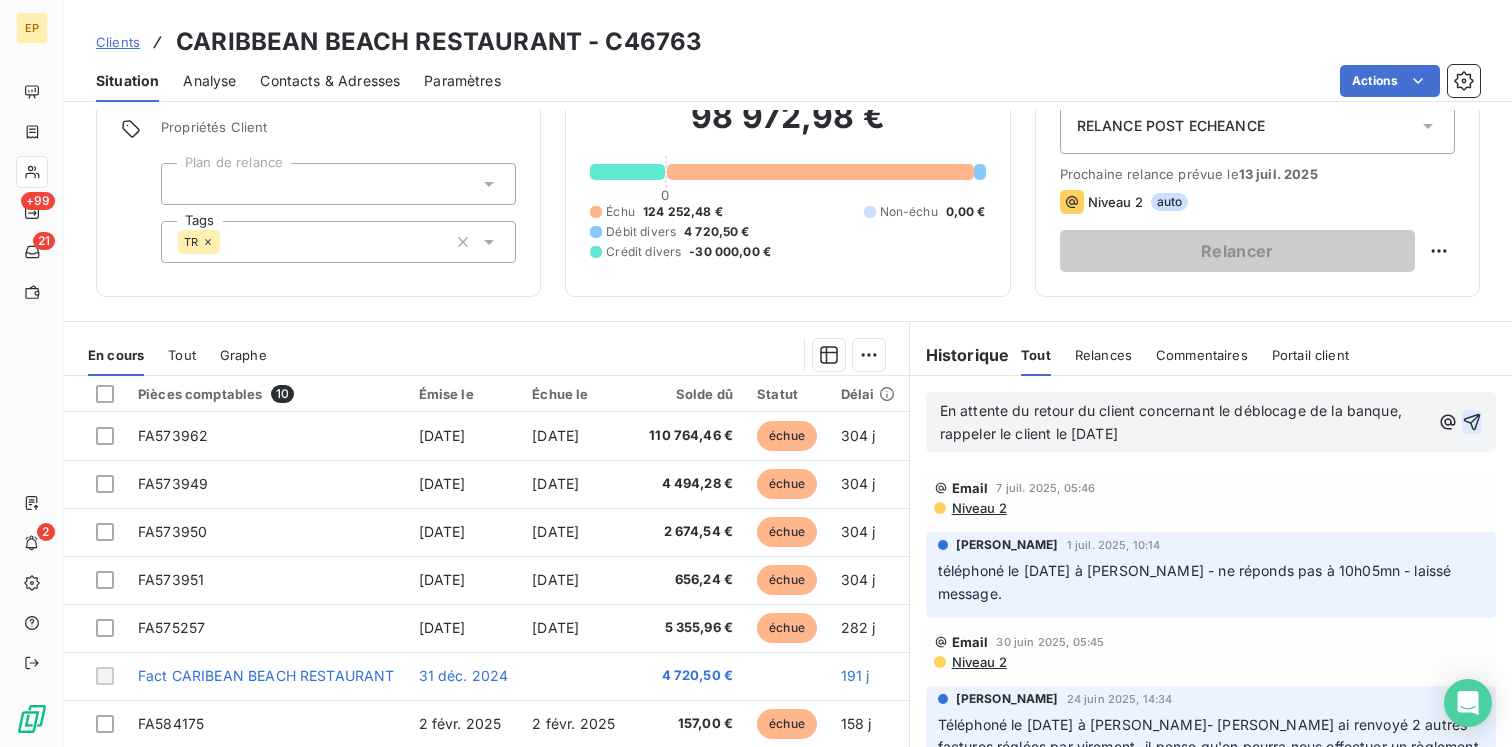 click 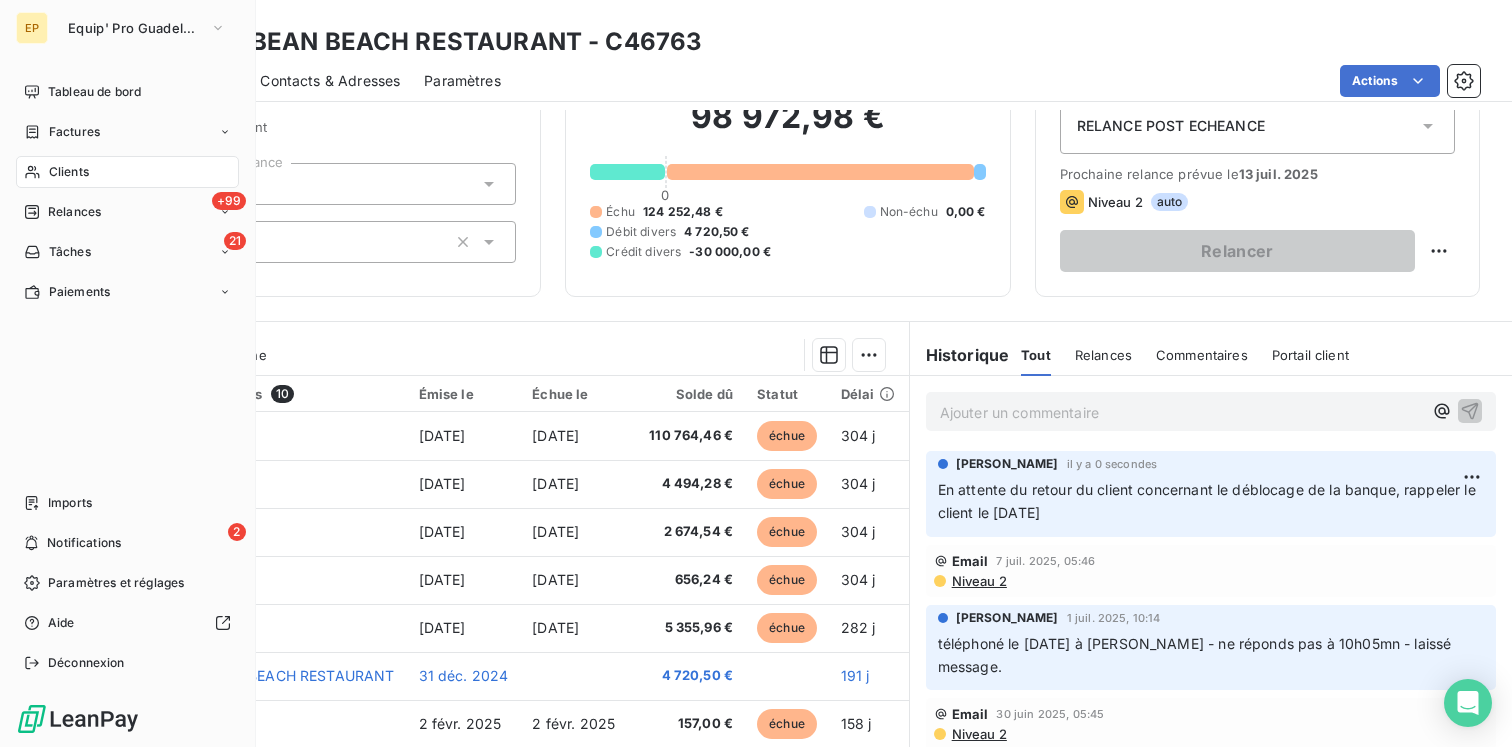 click on "Clients" at bounding box center (69, 172) 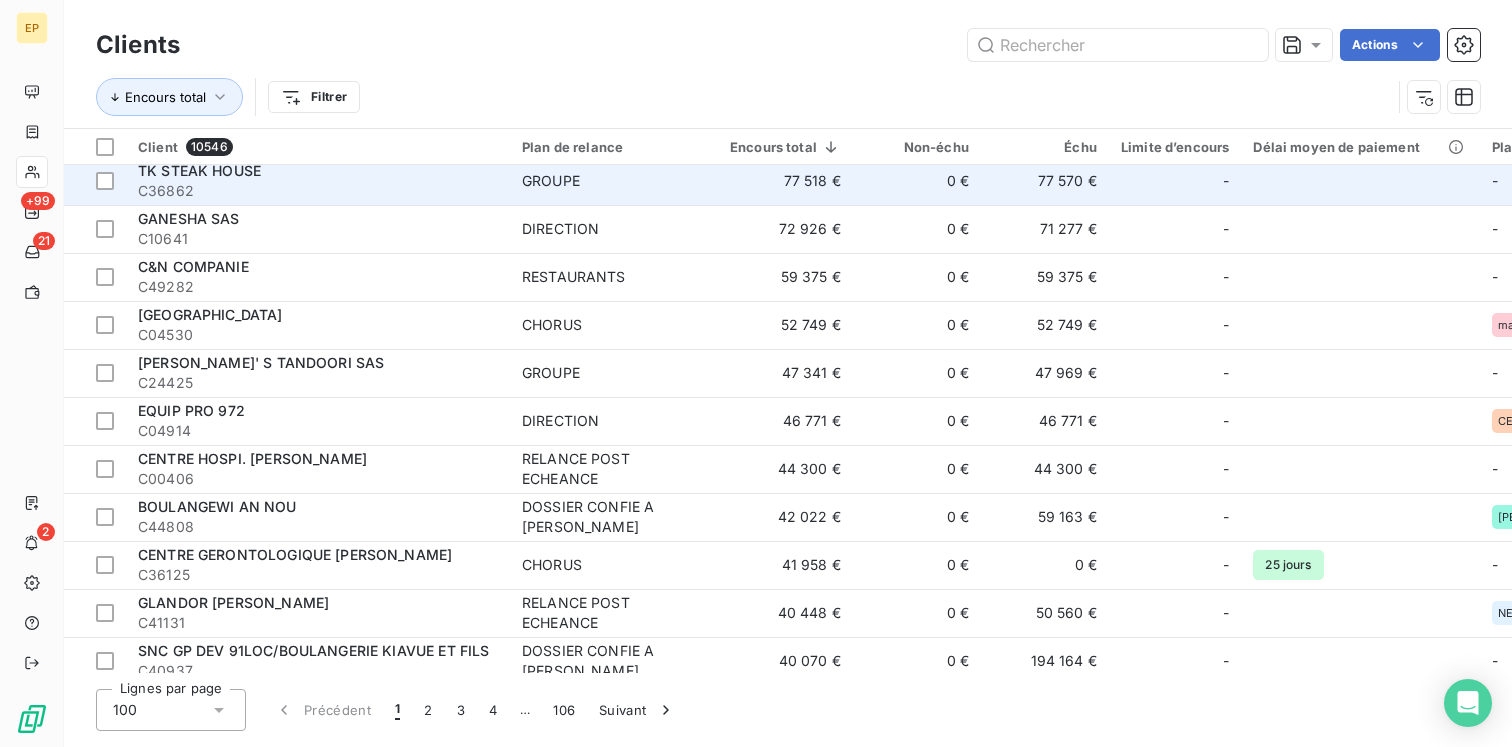 scroll, scrollTop: 250, scrollLeft: 0, axis: vertical 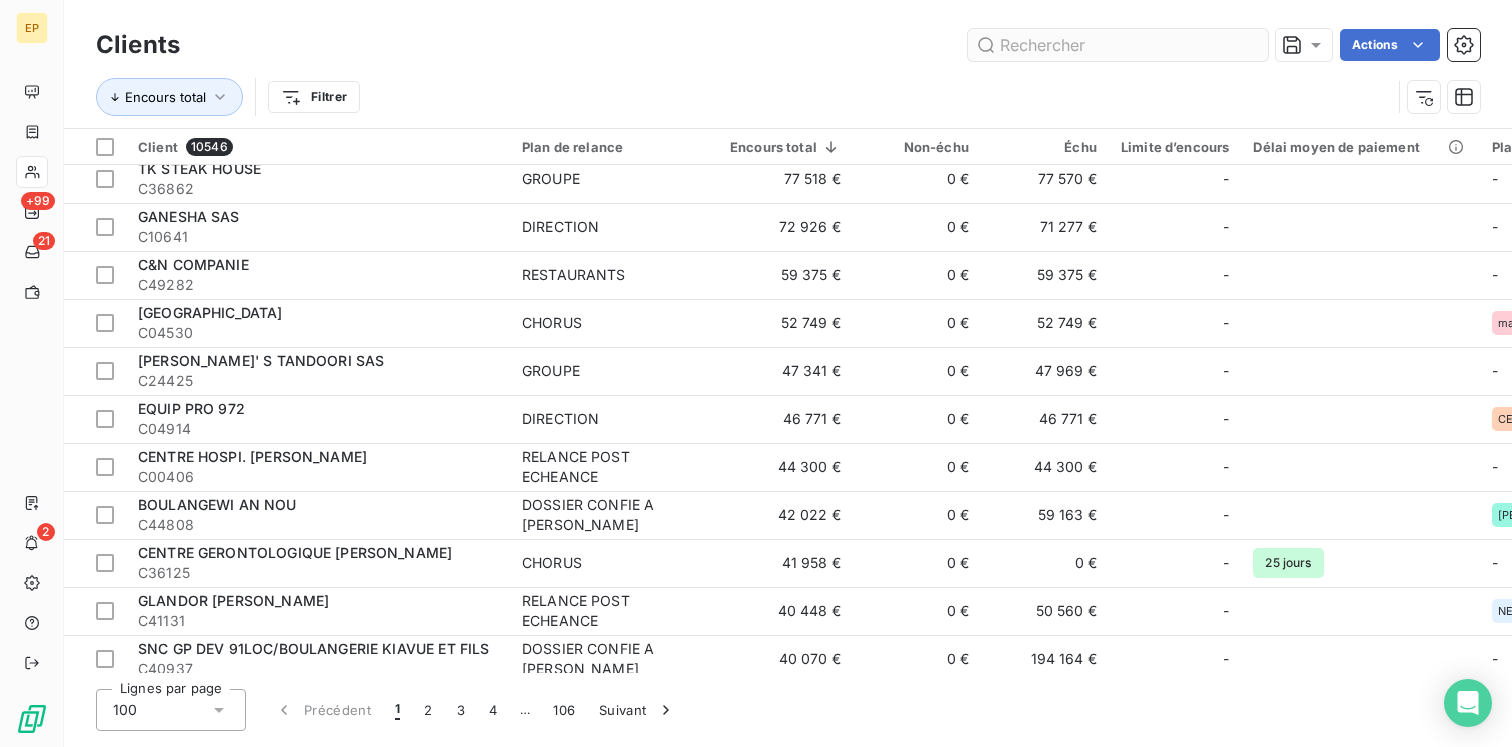 click at bounding box center (1118, 45) 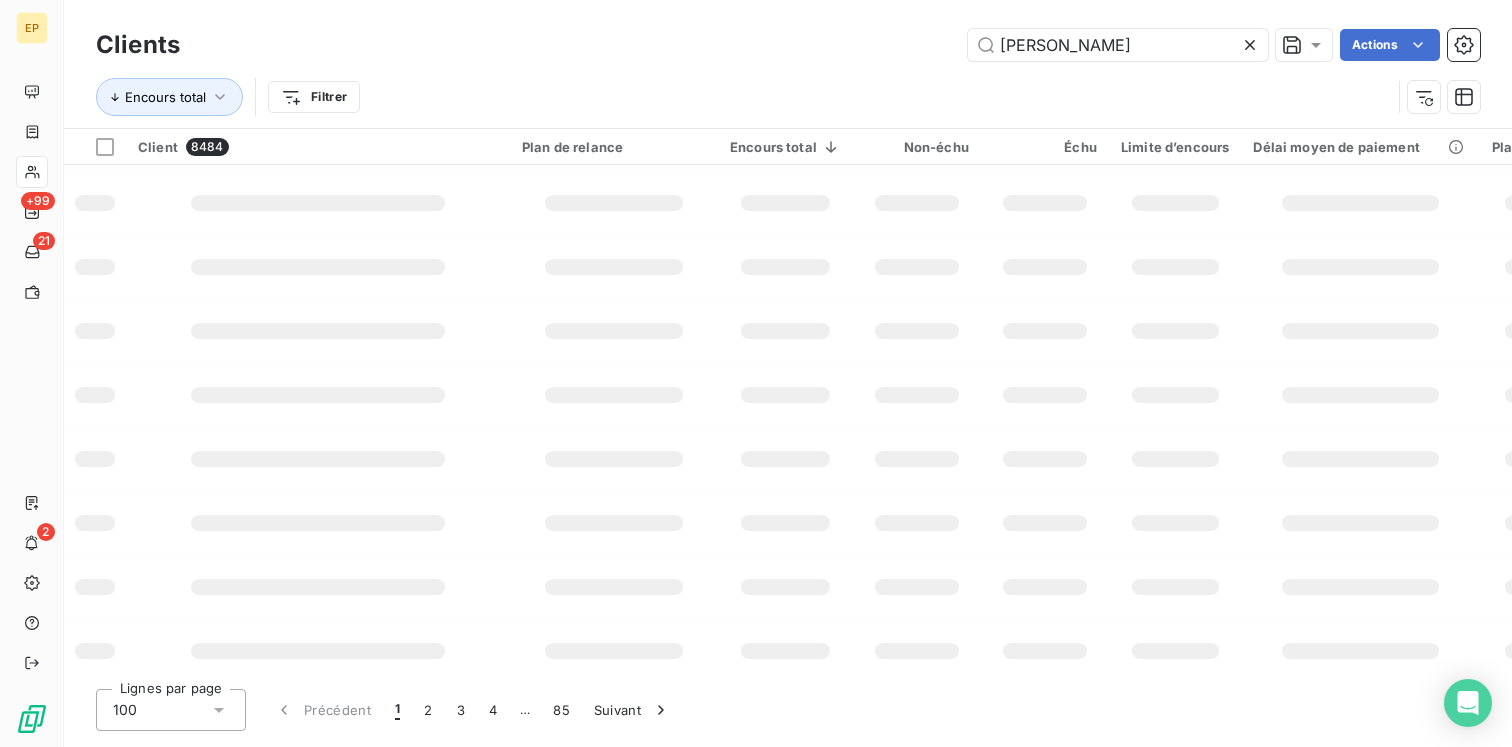 type on "auber" 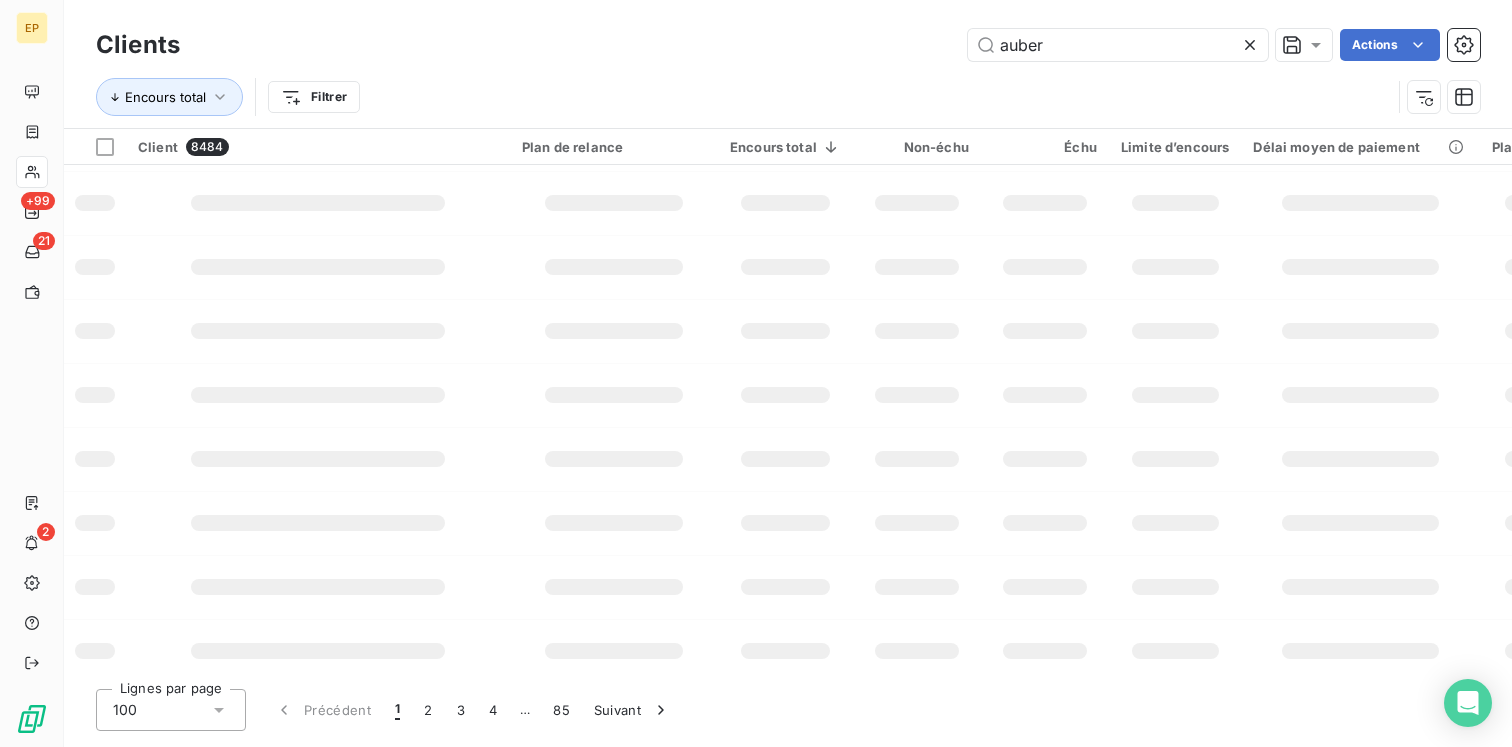 scroll, scrollTop: 0, scrollLeft: 0, axis: both 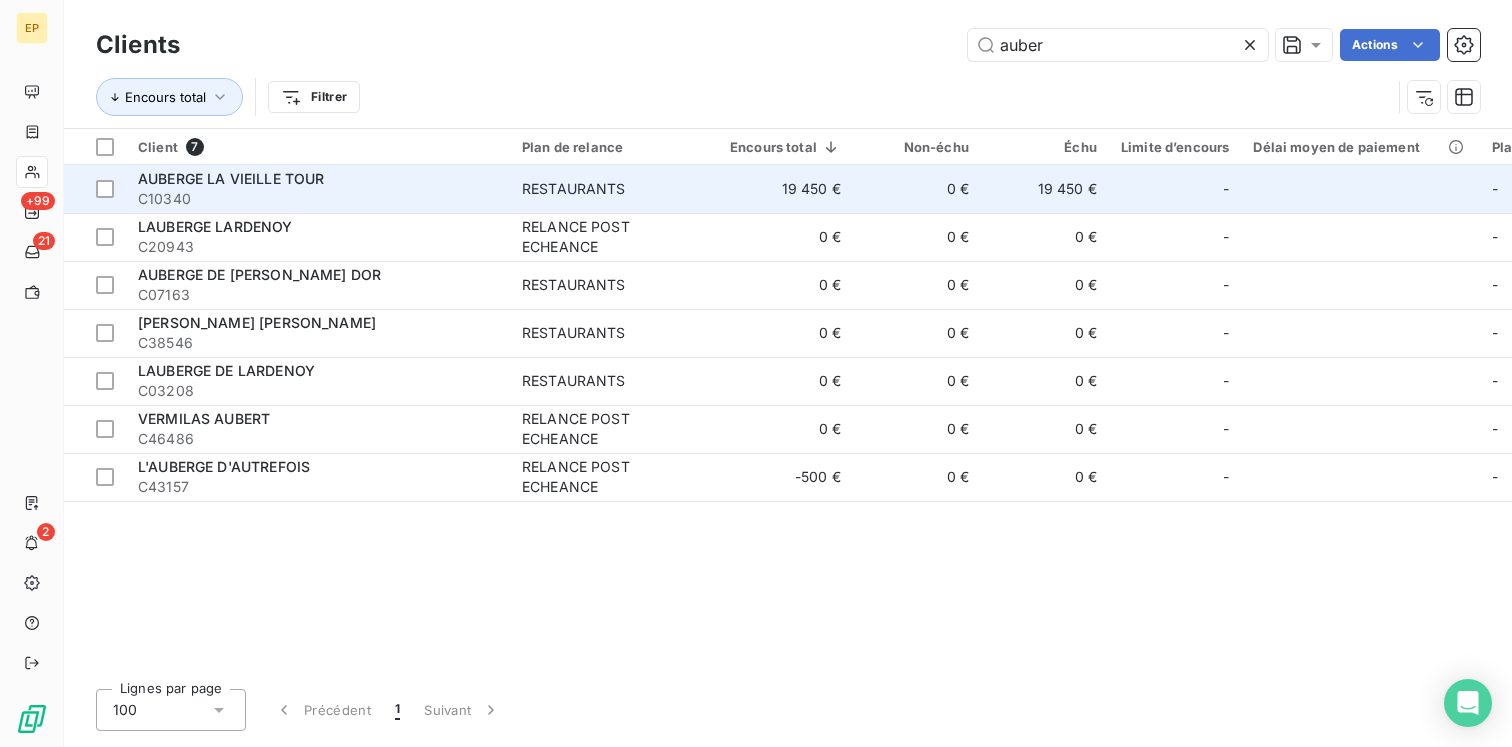 click on "AUBERGE LA VIEILLE TOUR" at bounding box center [318, 179] 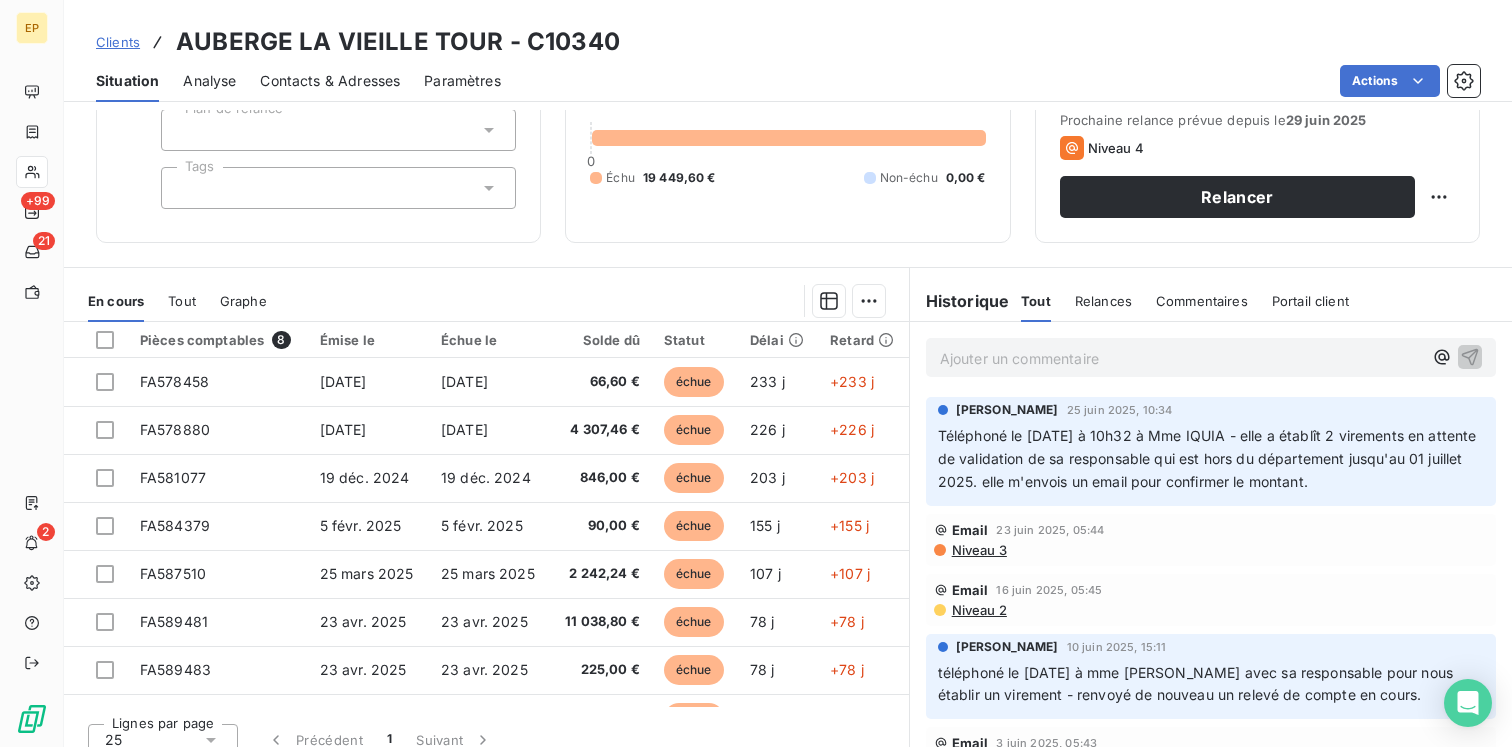 scroll, scrollTop: 159, scrollLeft: 0, axis: vertical 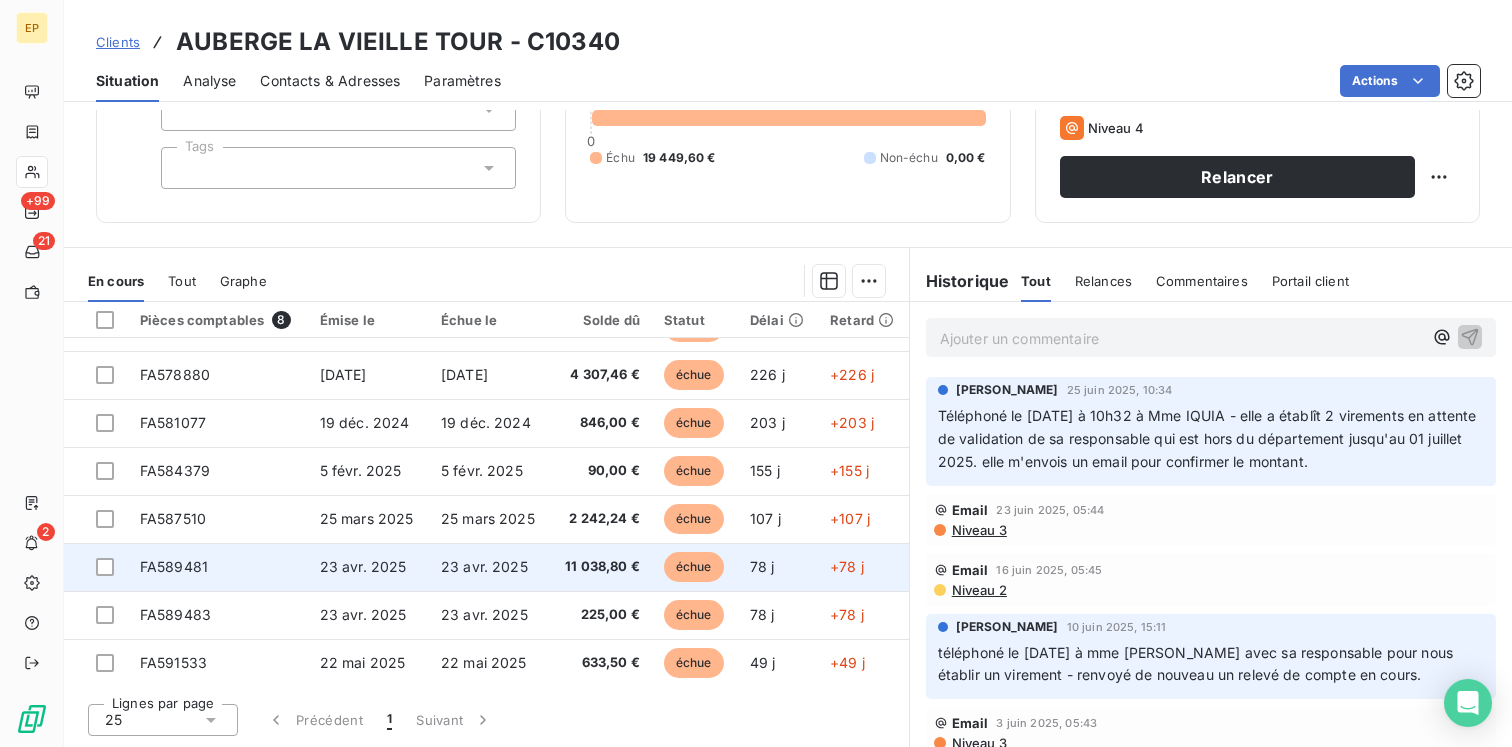 click on "FA589481" at bounding box center [218, 567] 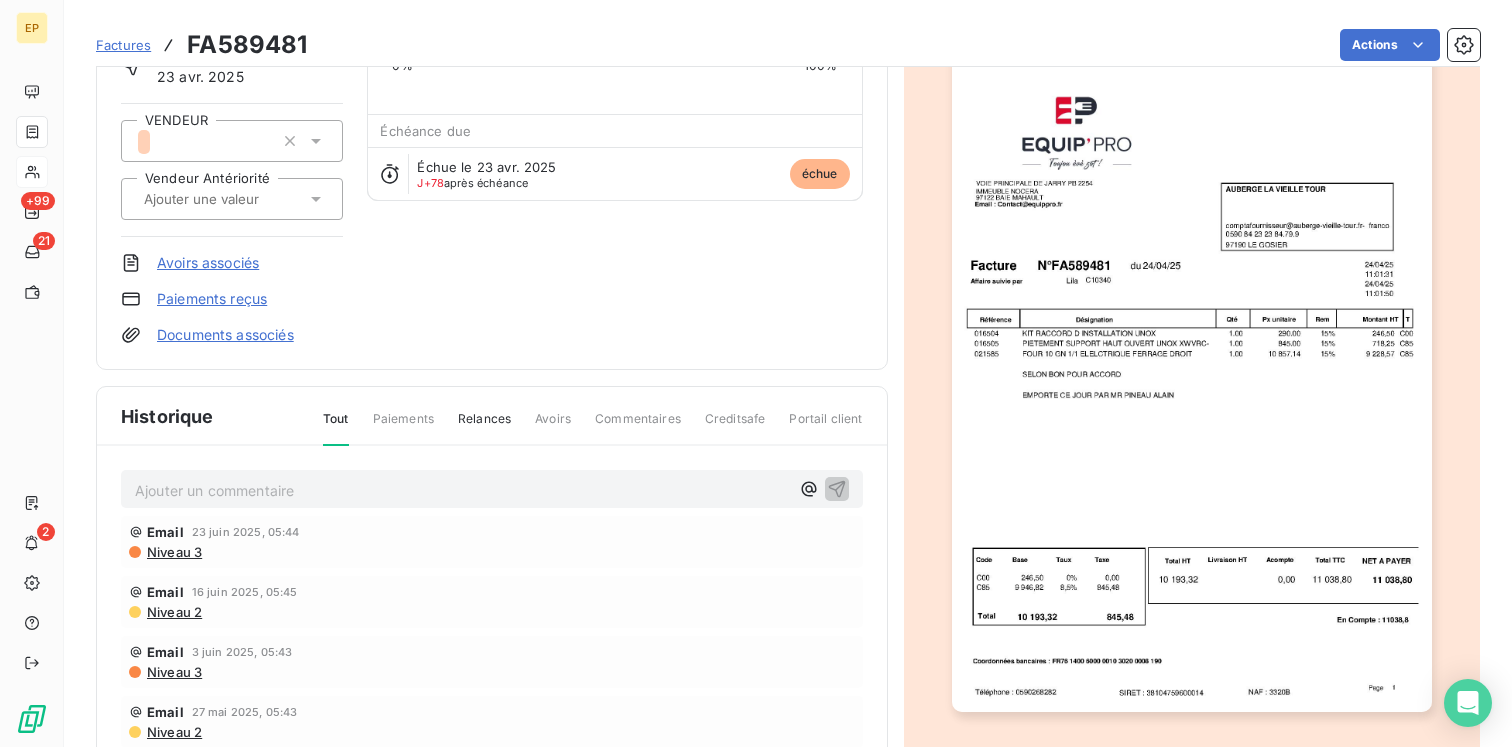 scroll, scrollTop: 247, scrollLeft: 0, axis: vertical 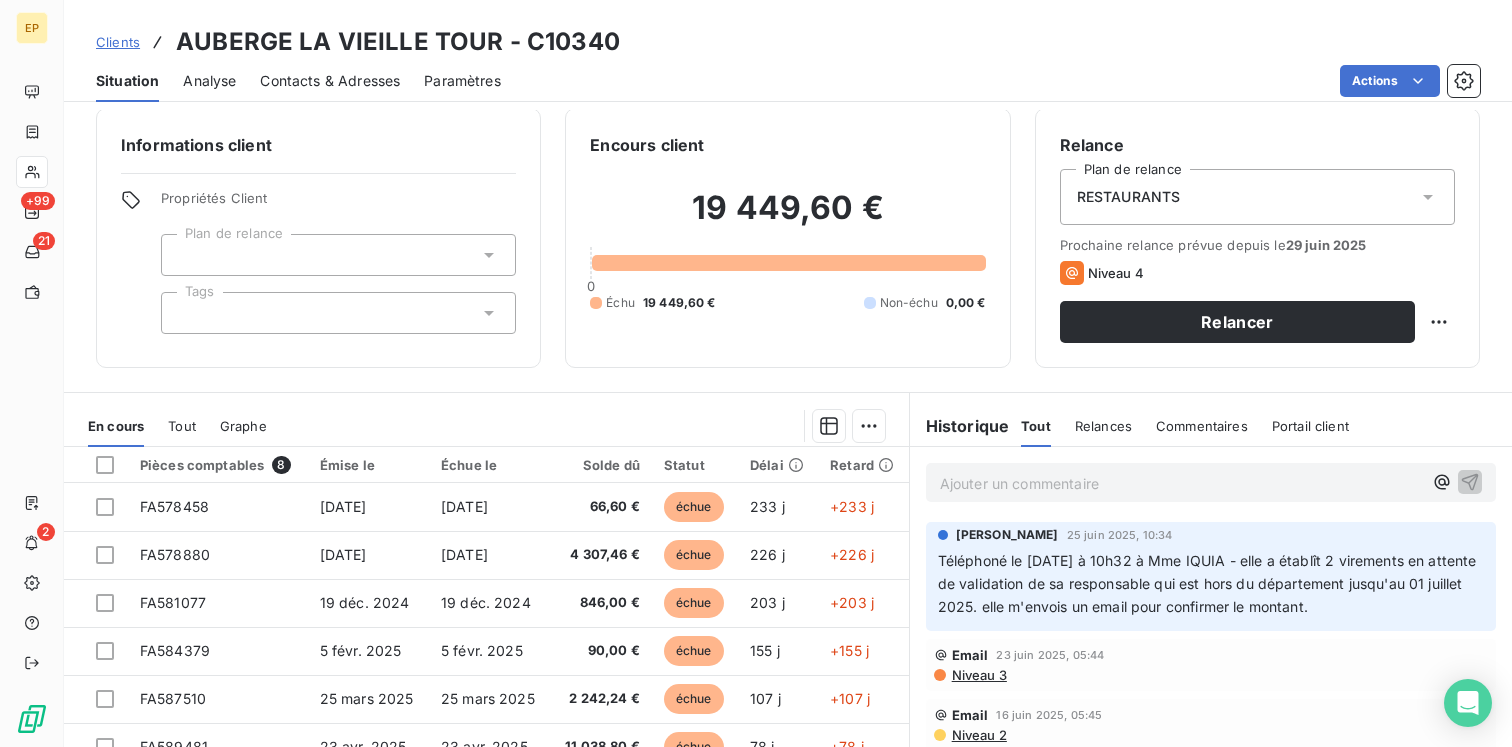 click at bounding box center [588, 426] 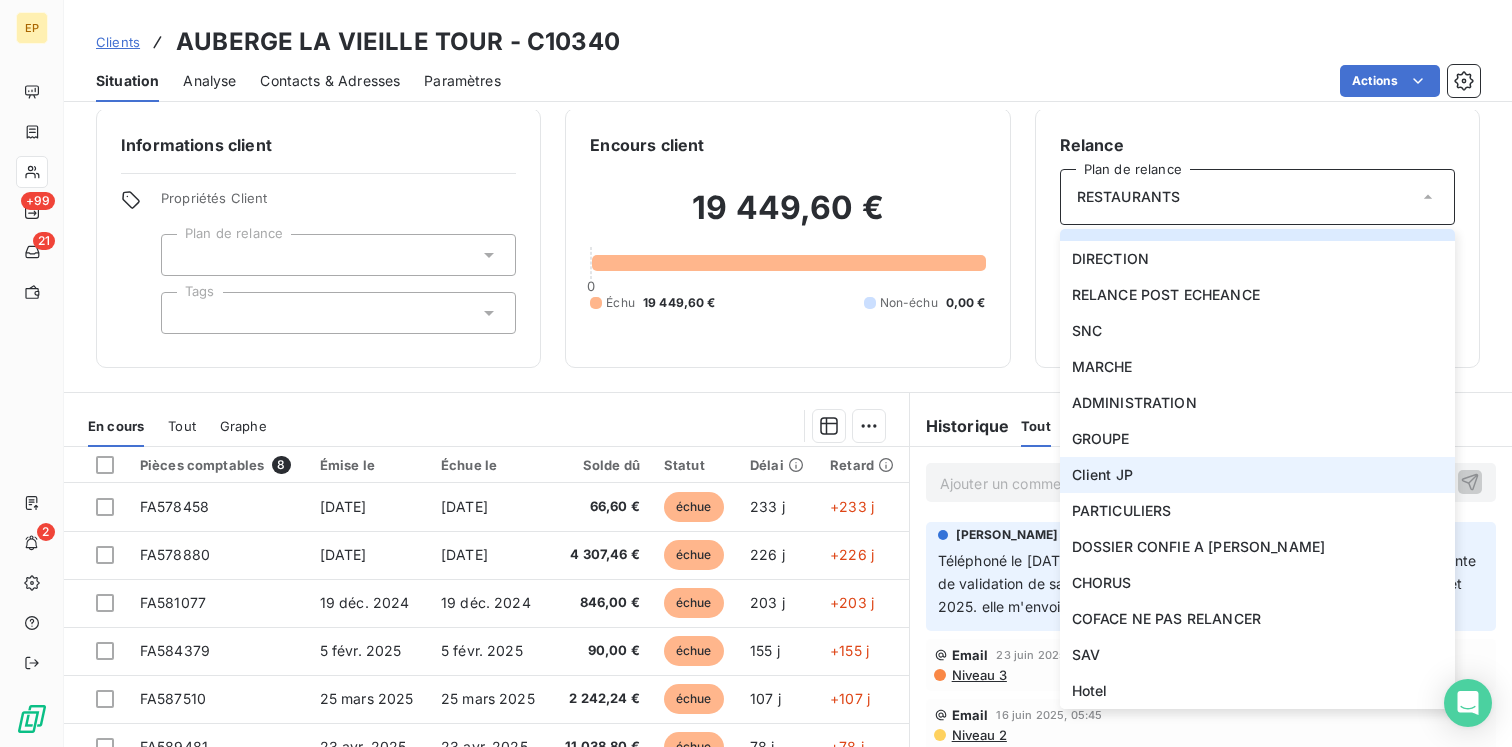 scroll, scrollTop: 0, scrollLeft: 0, axis: both 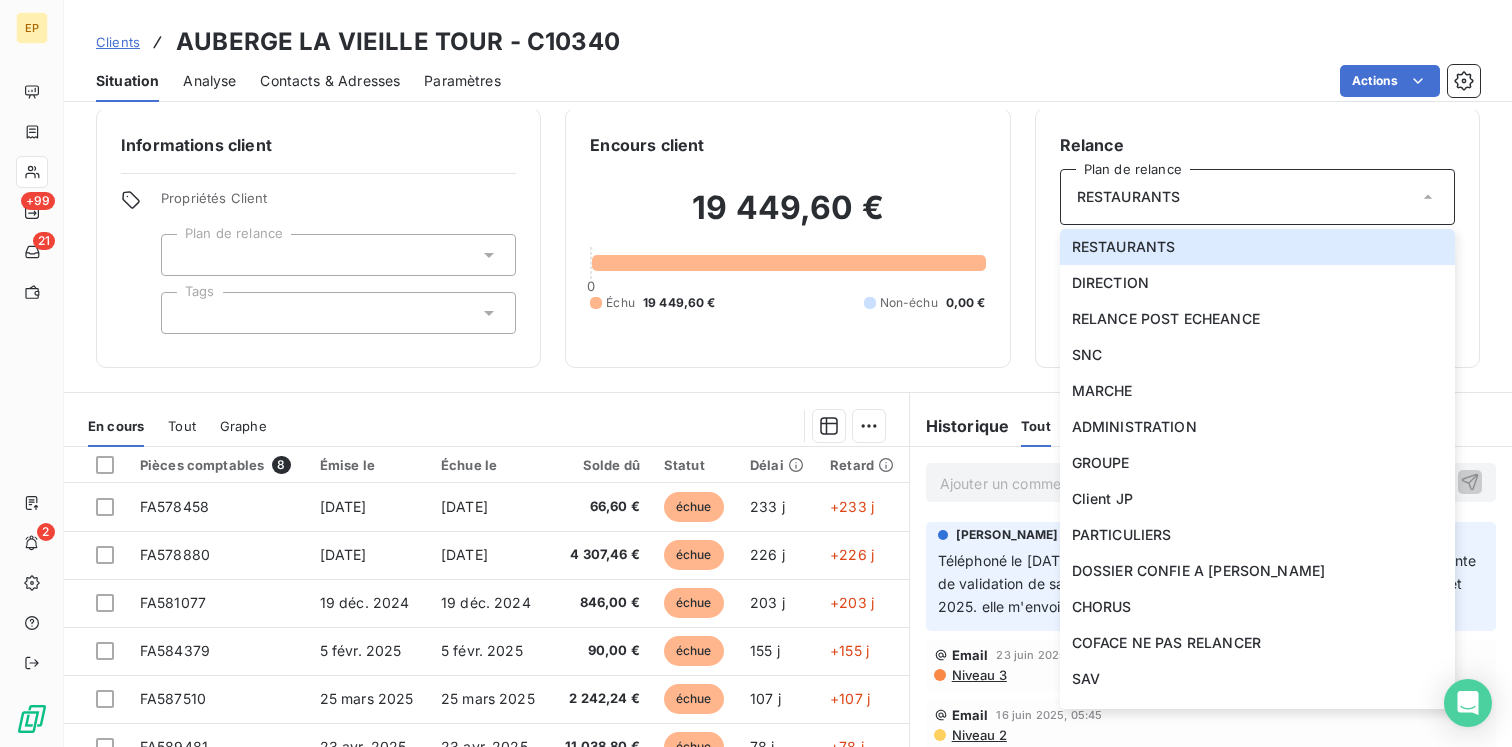 click on "Situation Analyse Contacts & Adresses Paramètres Actions" at bounding box center [788, 81] 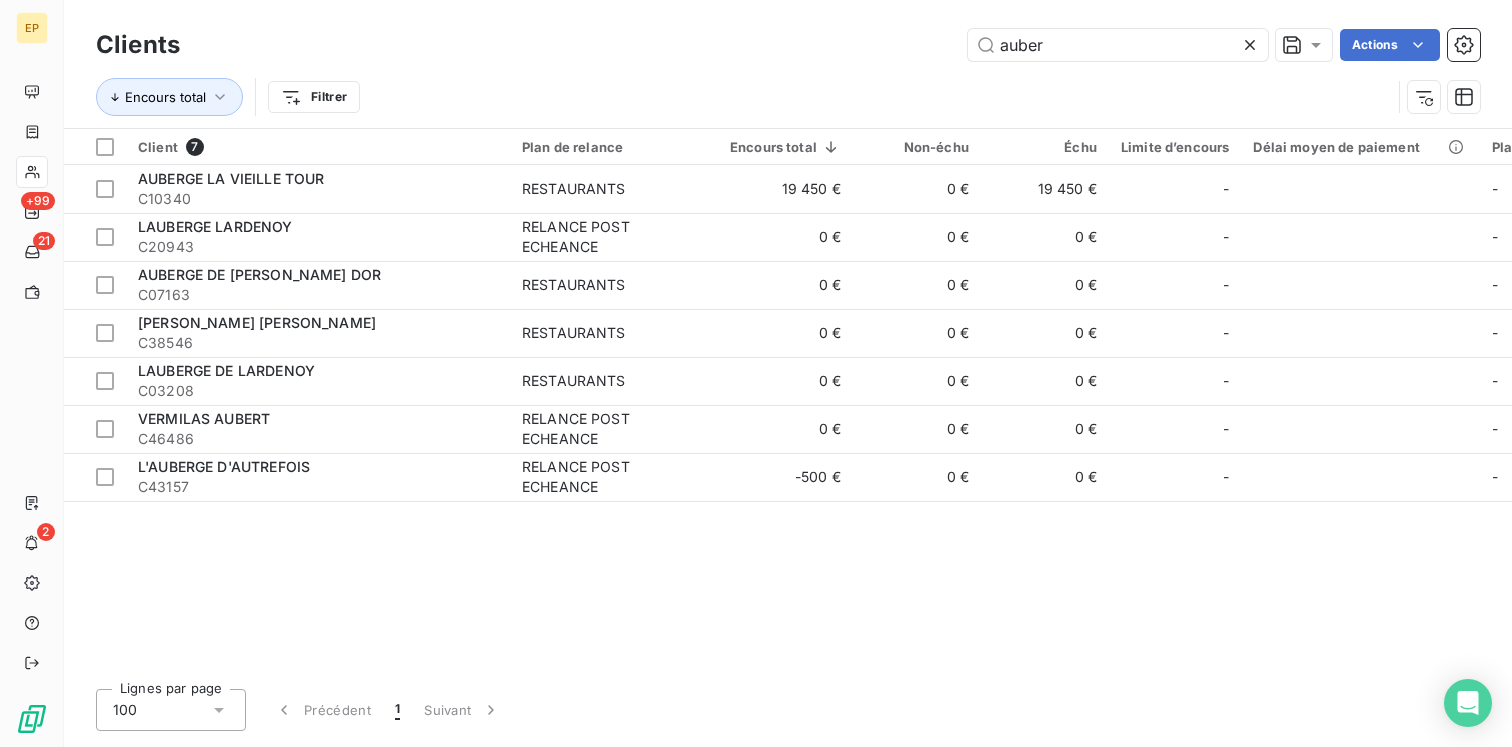 click 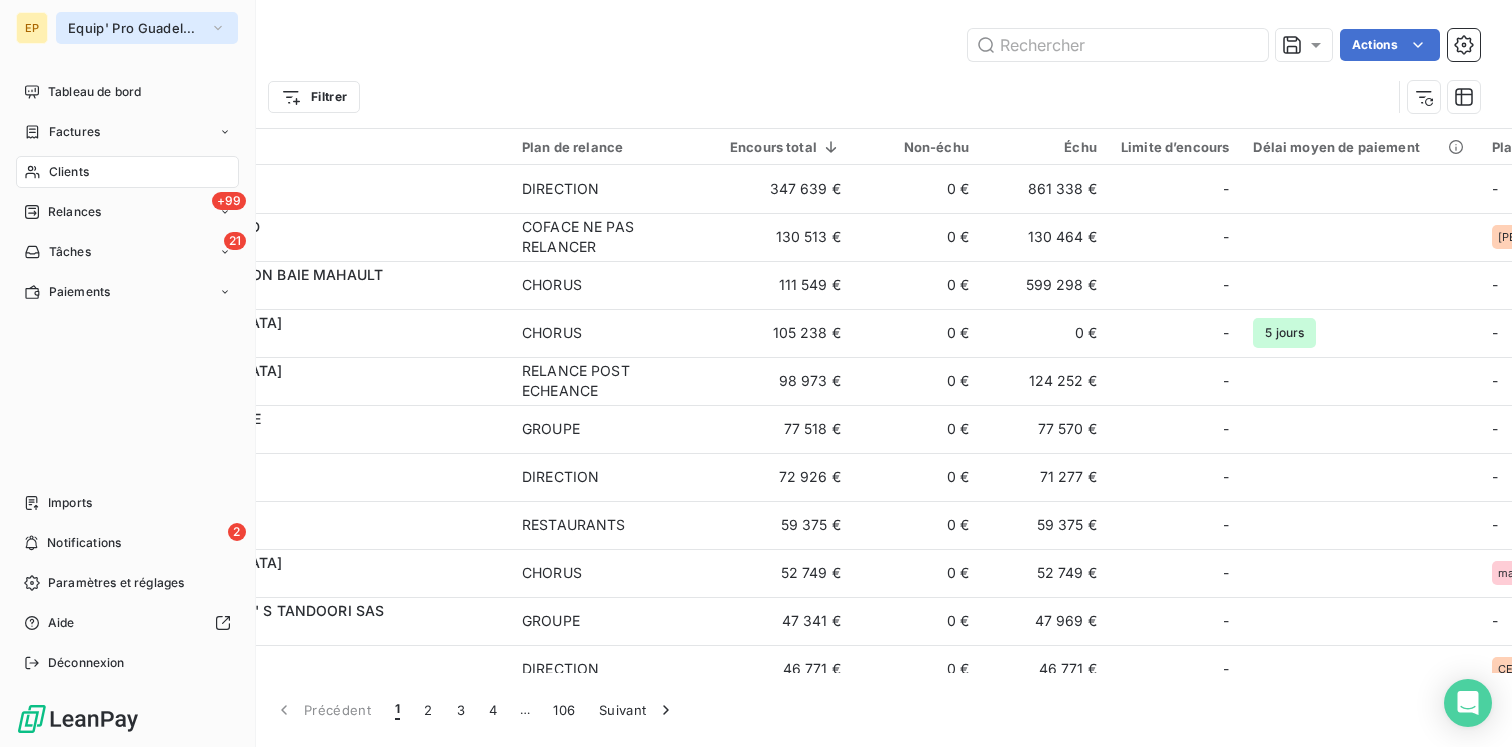 click 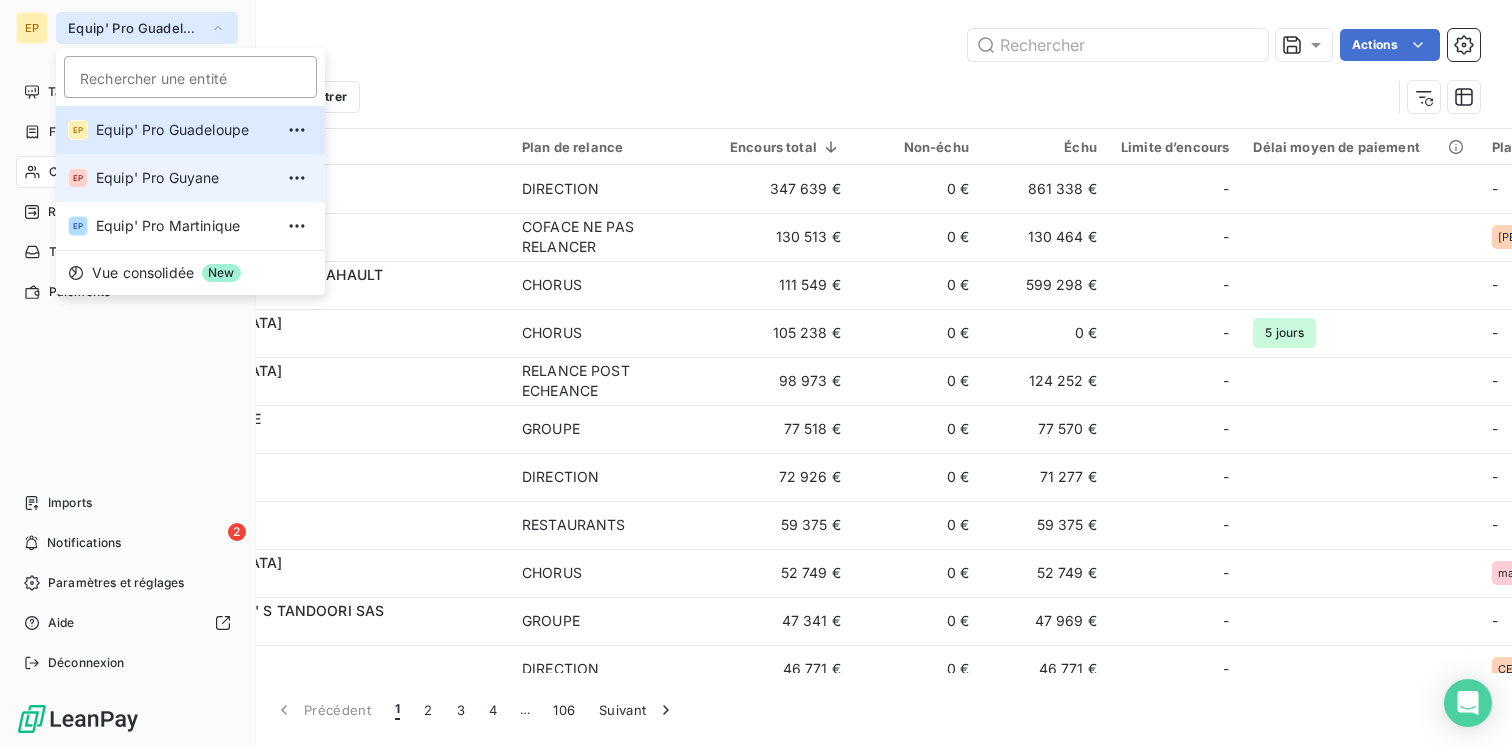 click on "Equip' Pro Guyane" at bounding box center [184, 178] 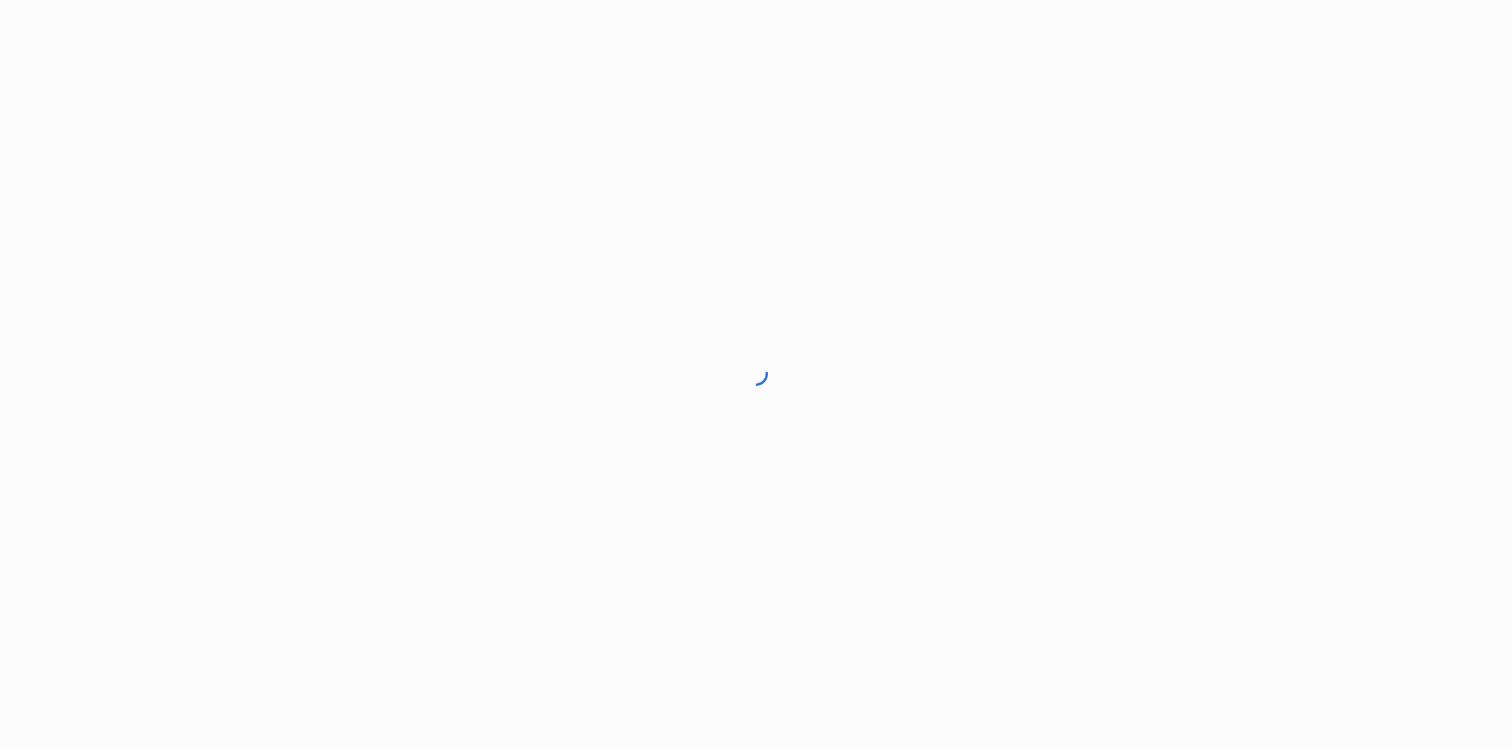 scroll, scrollTop: 0, scrollLeft: 0, axis: both 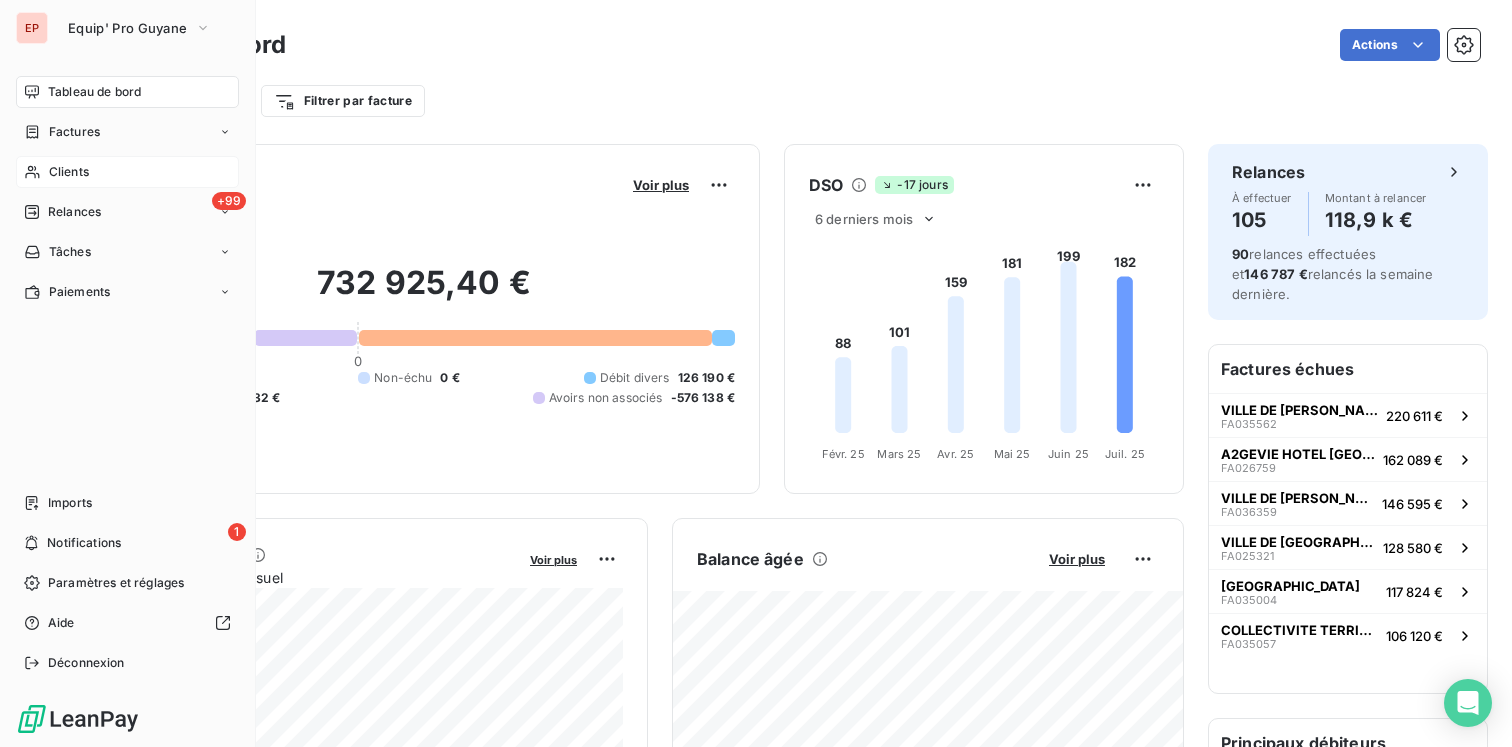 click on "Clients" at bounding box center (69, 172) 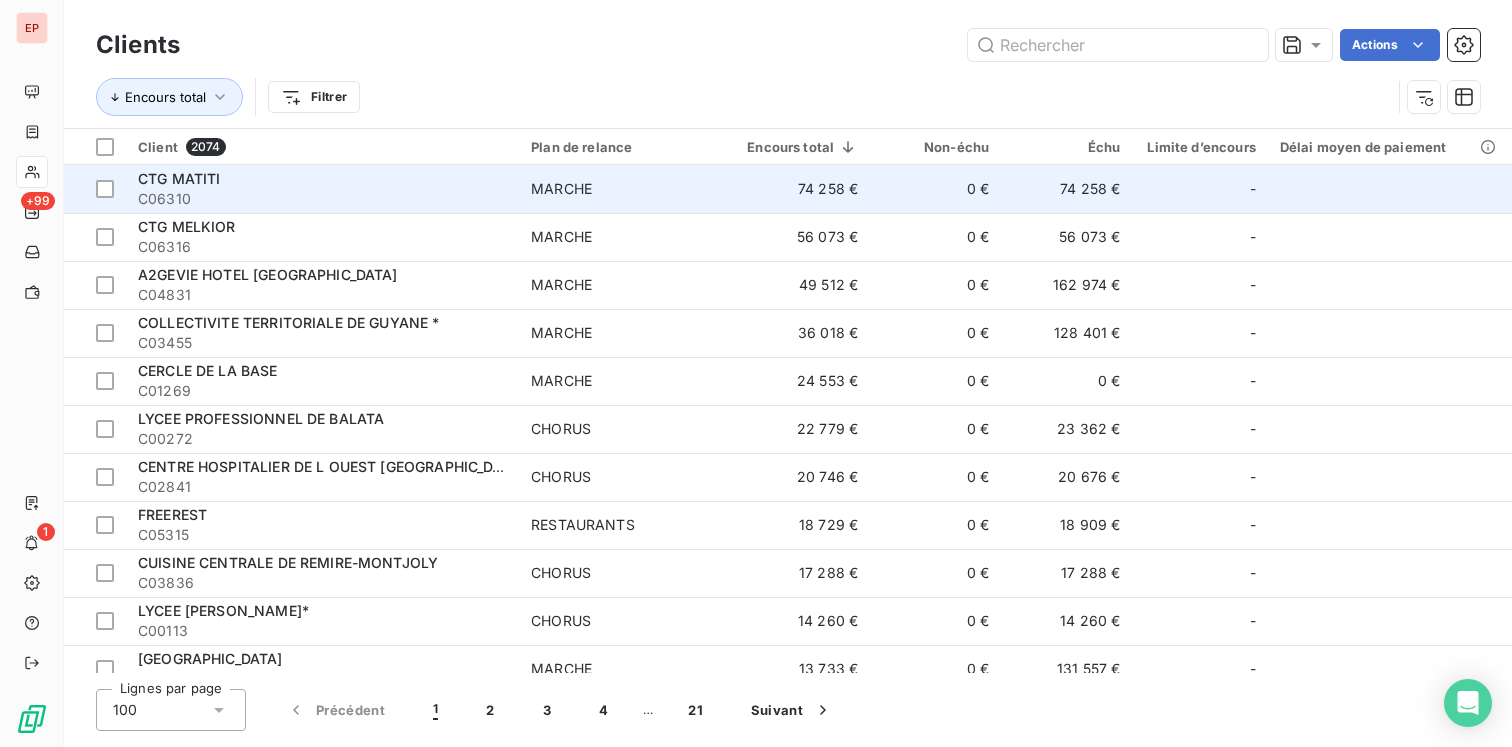 click on "C06310" at bounding box center [322, 199] 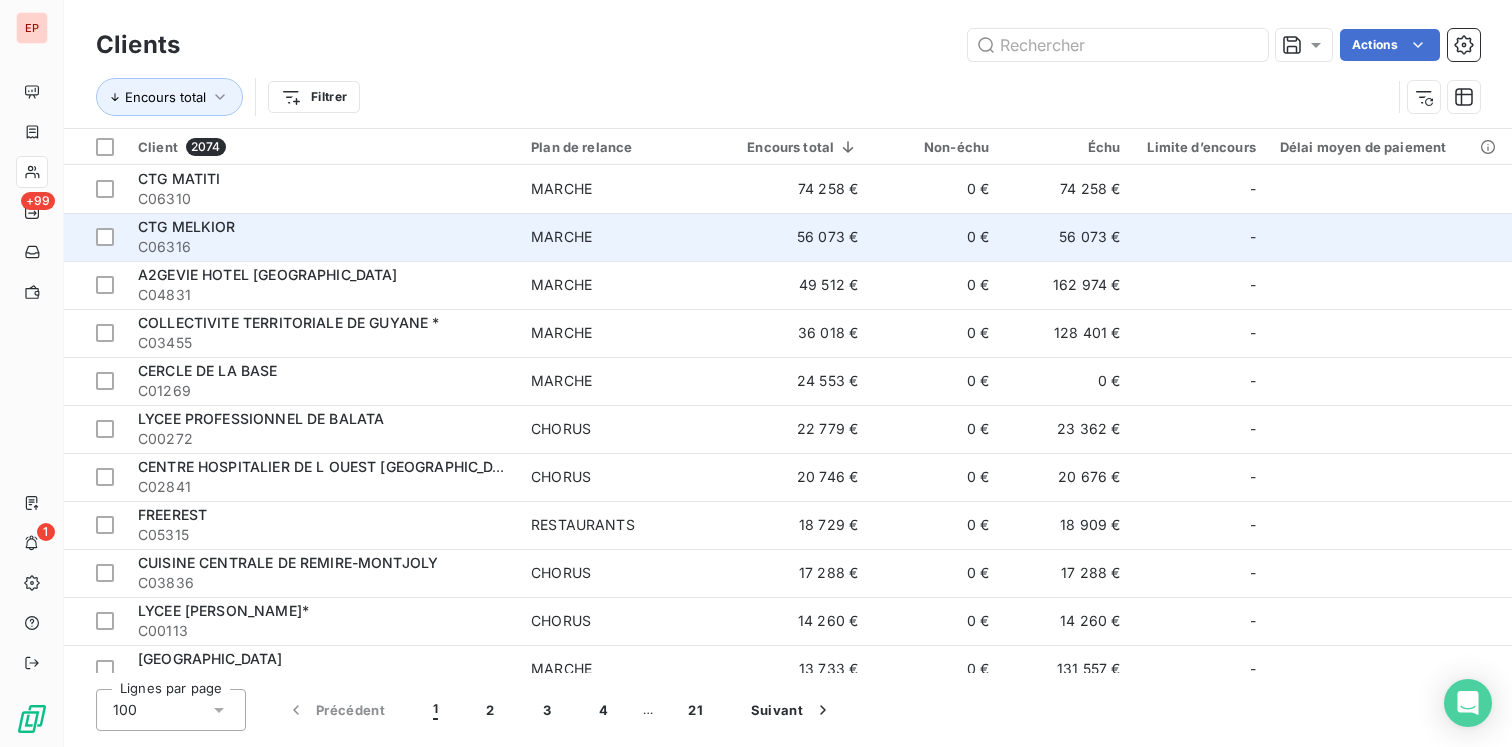 click on "CTG MELKIOR" at bounding box center (187, 226) 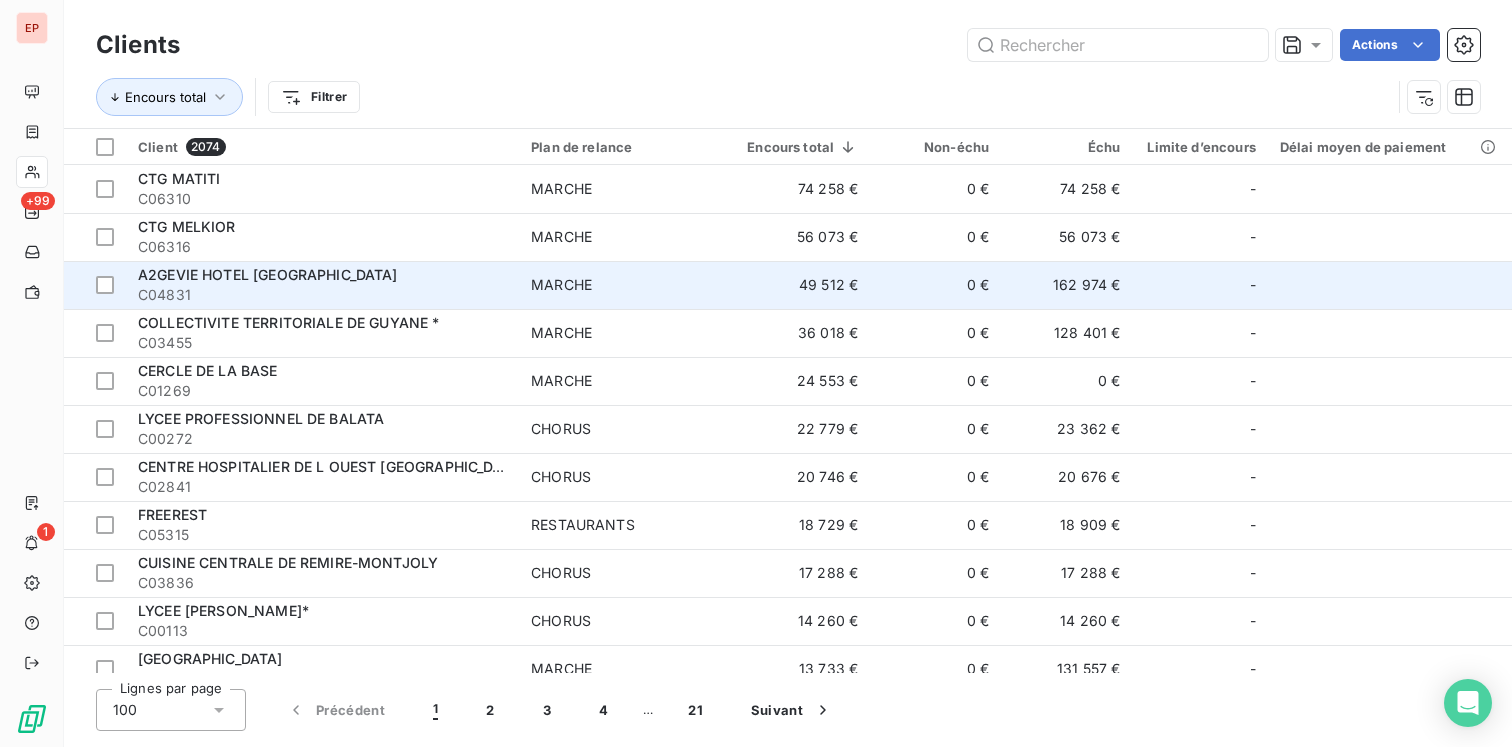 click on "A2GEVIE HOTEL BELLE TERRE" at bounding box center [268, 274] 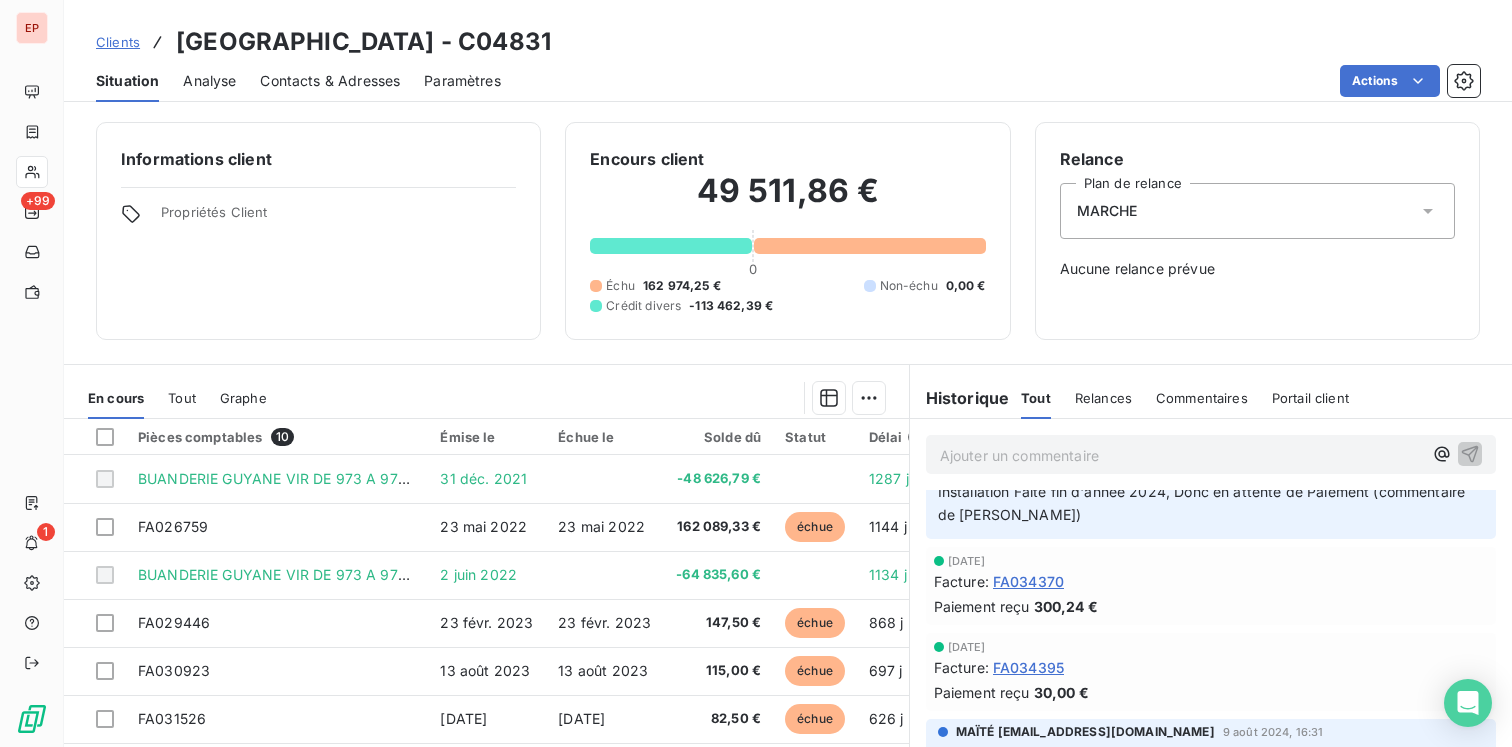scroll, scrollTop: 0, scrollLeft: 0, axis: both 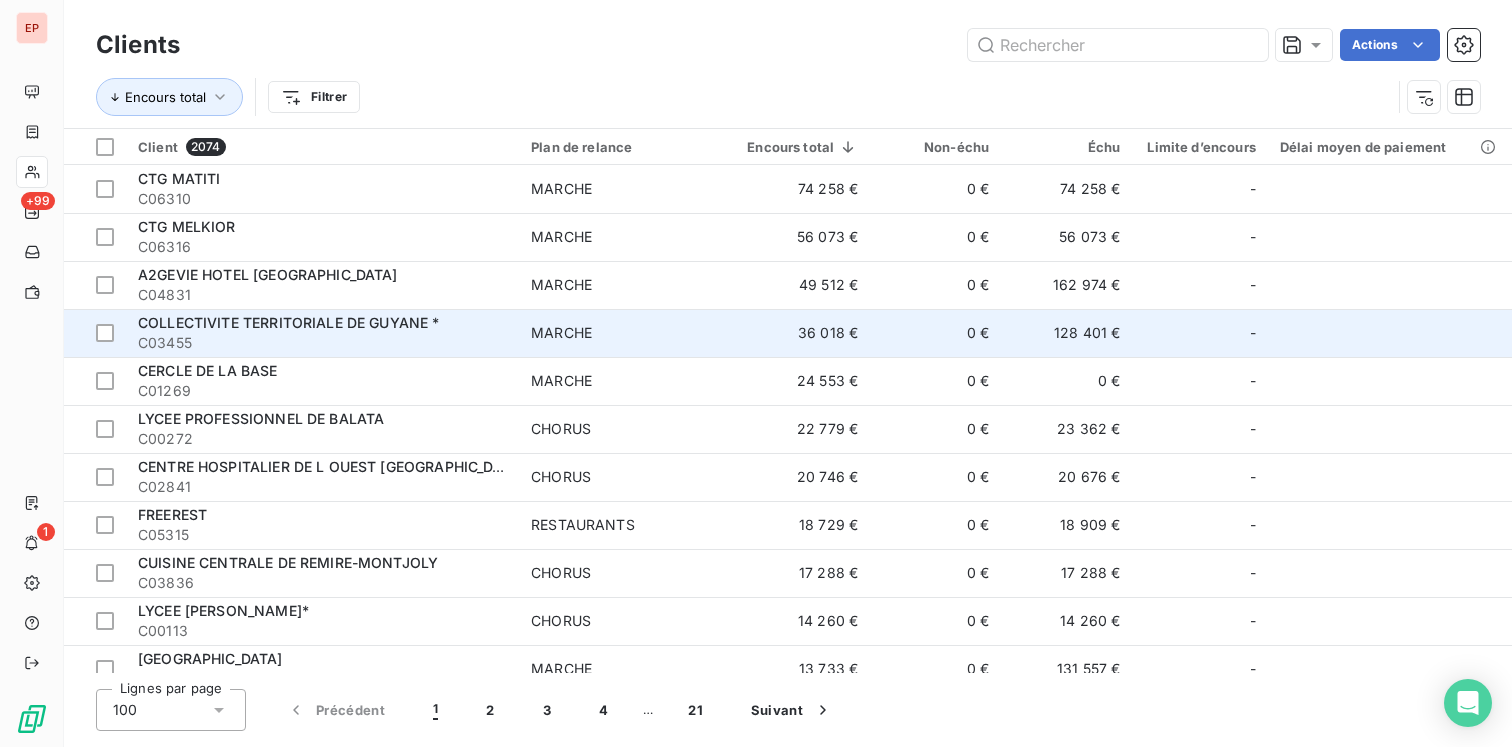 click on "COLLECTIVITE TERRITORIALE DE GUYANE *" at bounding box center (289, 322) 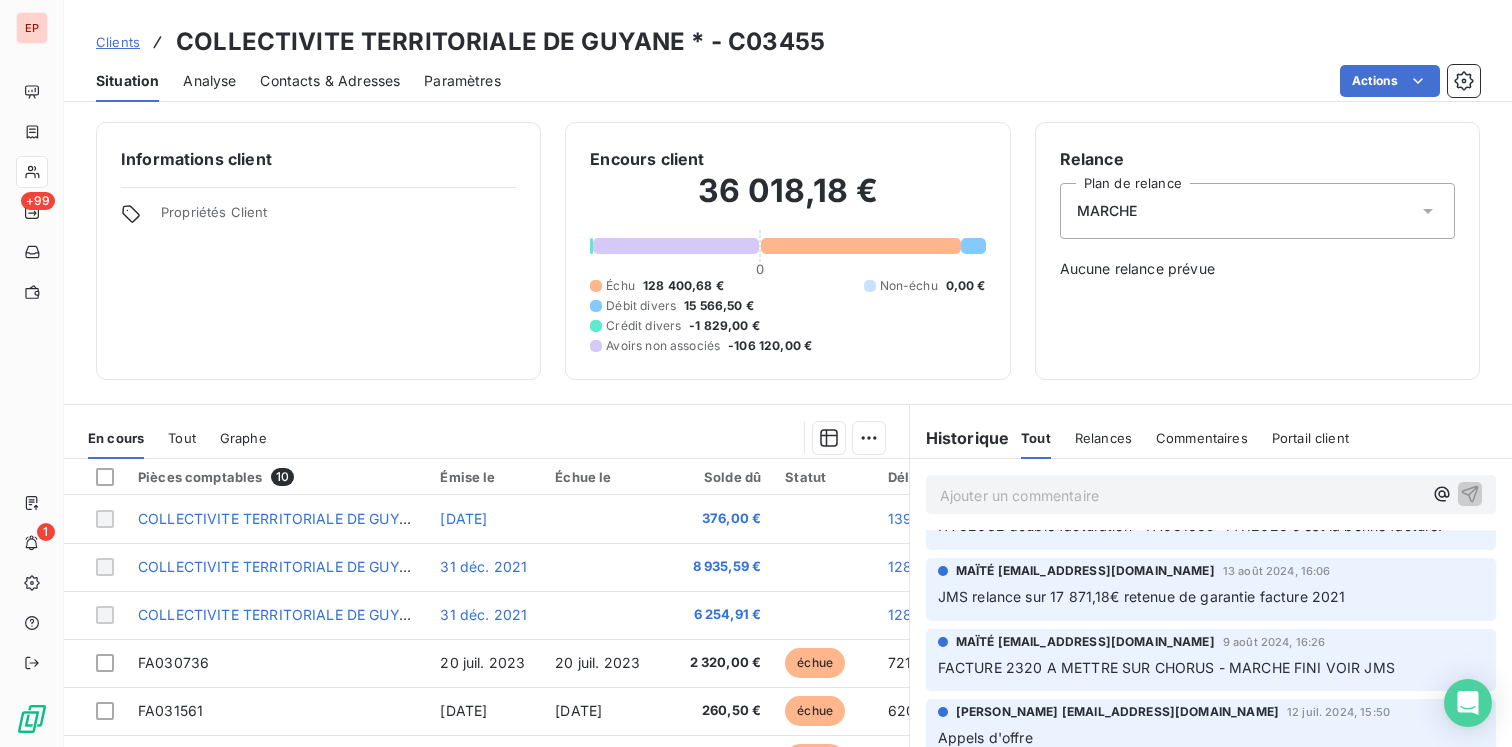 scroll, scrollTop: 0, scrollLeft: 0, axis: both 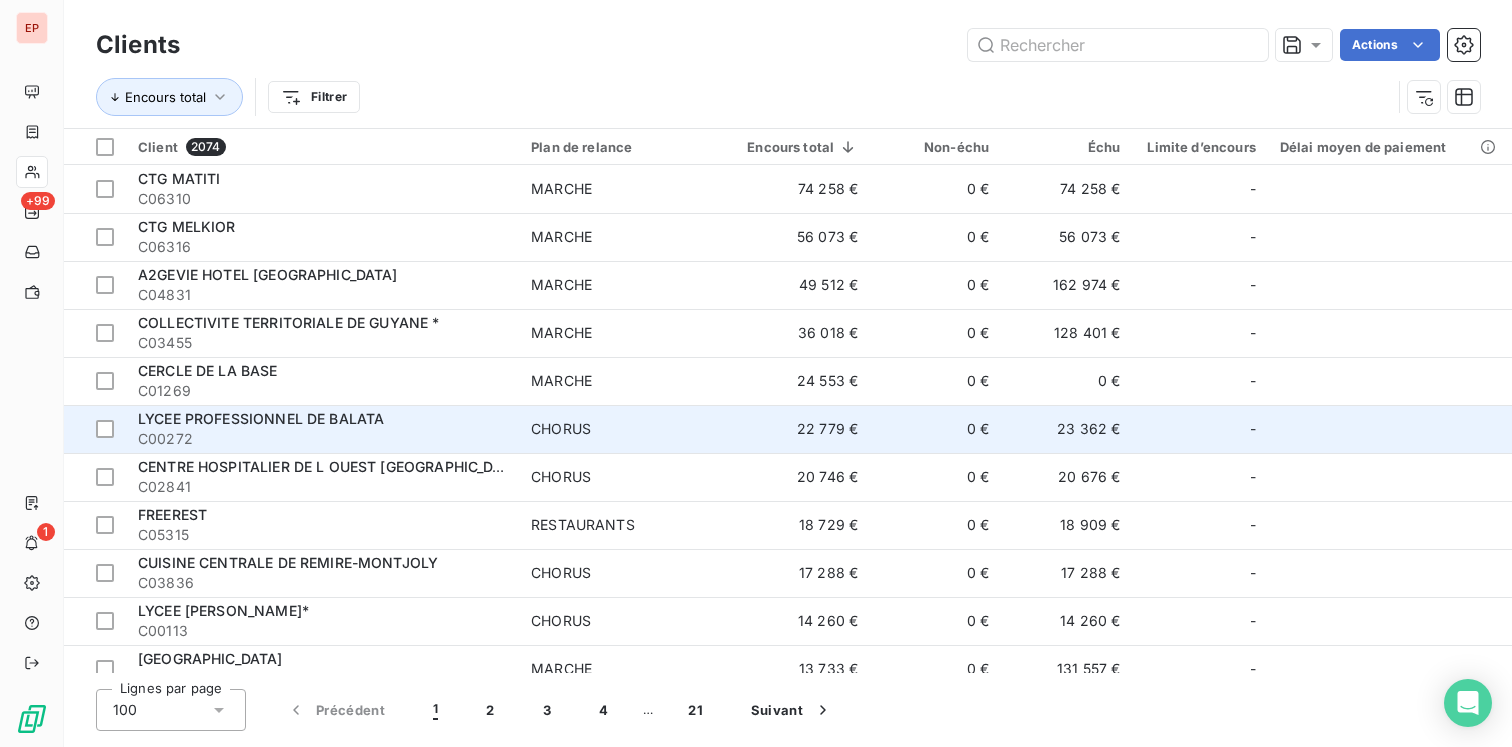 click on "LYCEE PROFESSIONNEL DE BALATA" at bounding box center [261, 418] 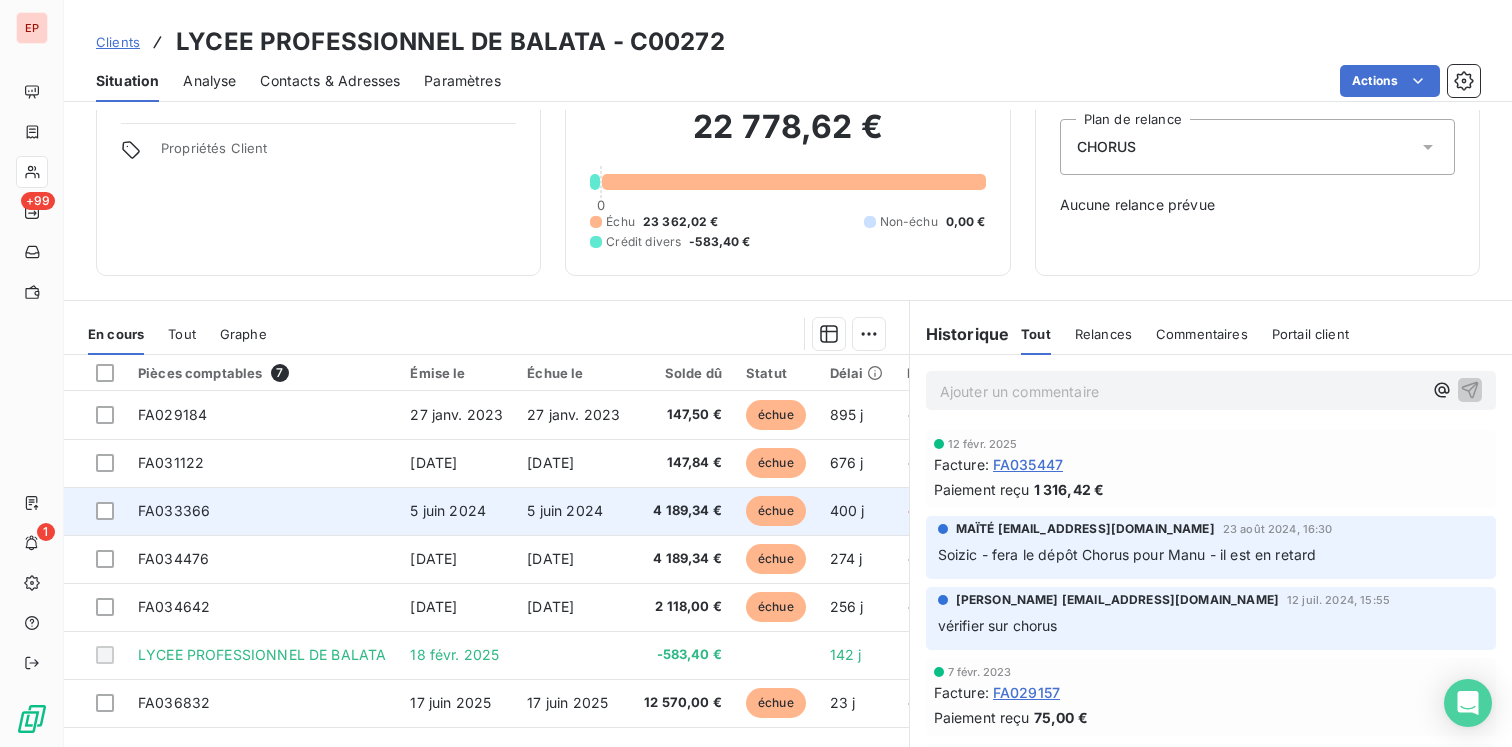 scroll, scrollTop: 66, scrollLeft: 0, axis: vertical 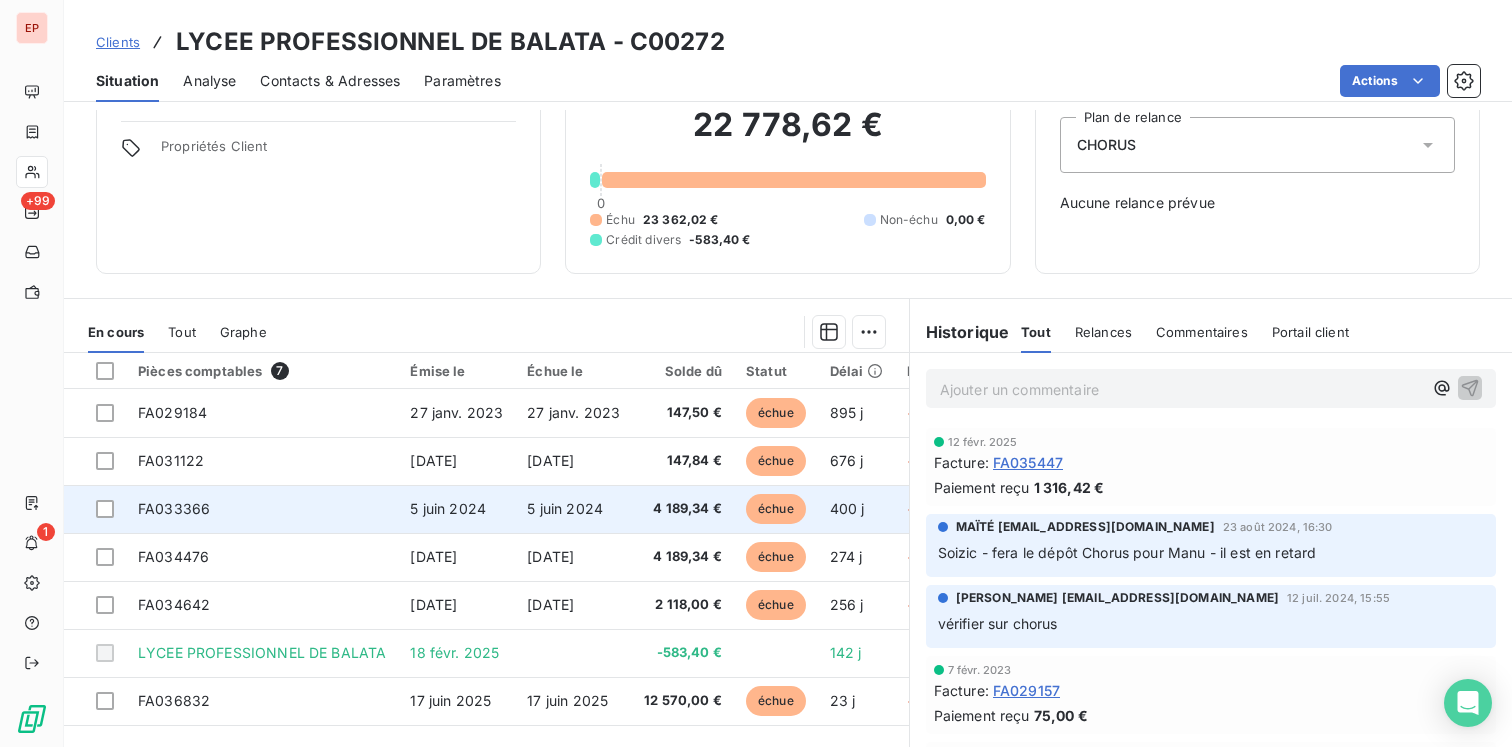 click on "5 juin 2024" at bounding box center [448, 508] 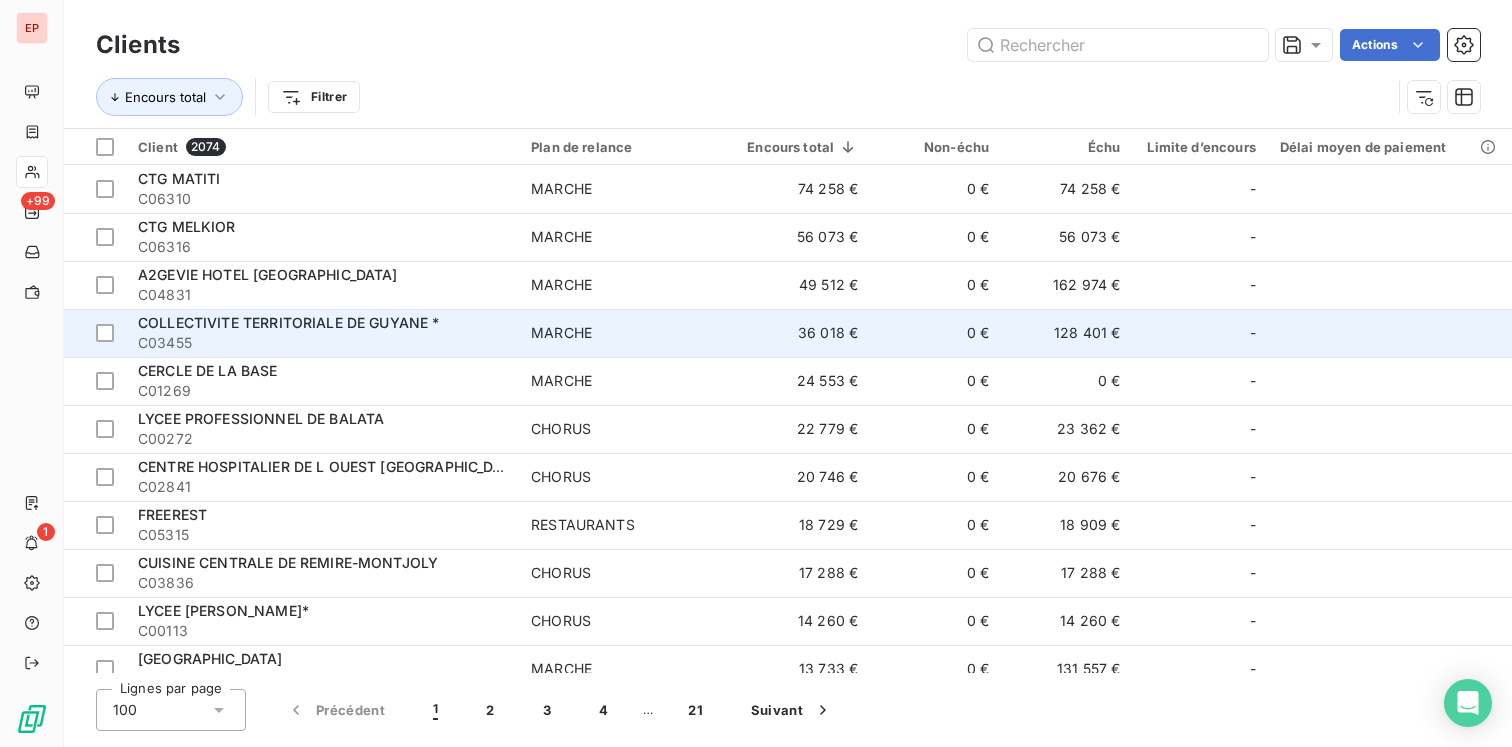 click on "COLLECTIVITE TERRITORIALE DE GUYANE *" at bounding box center (289, 322) 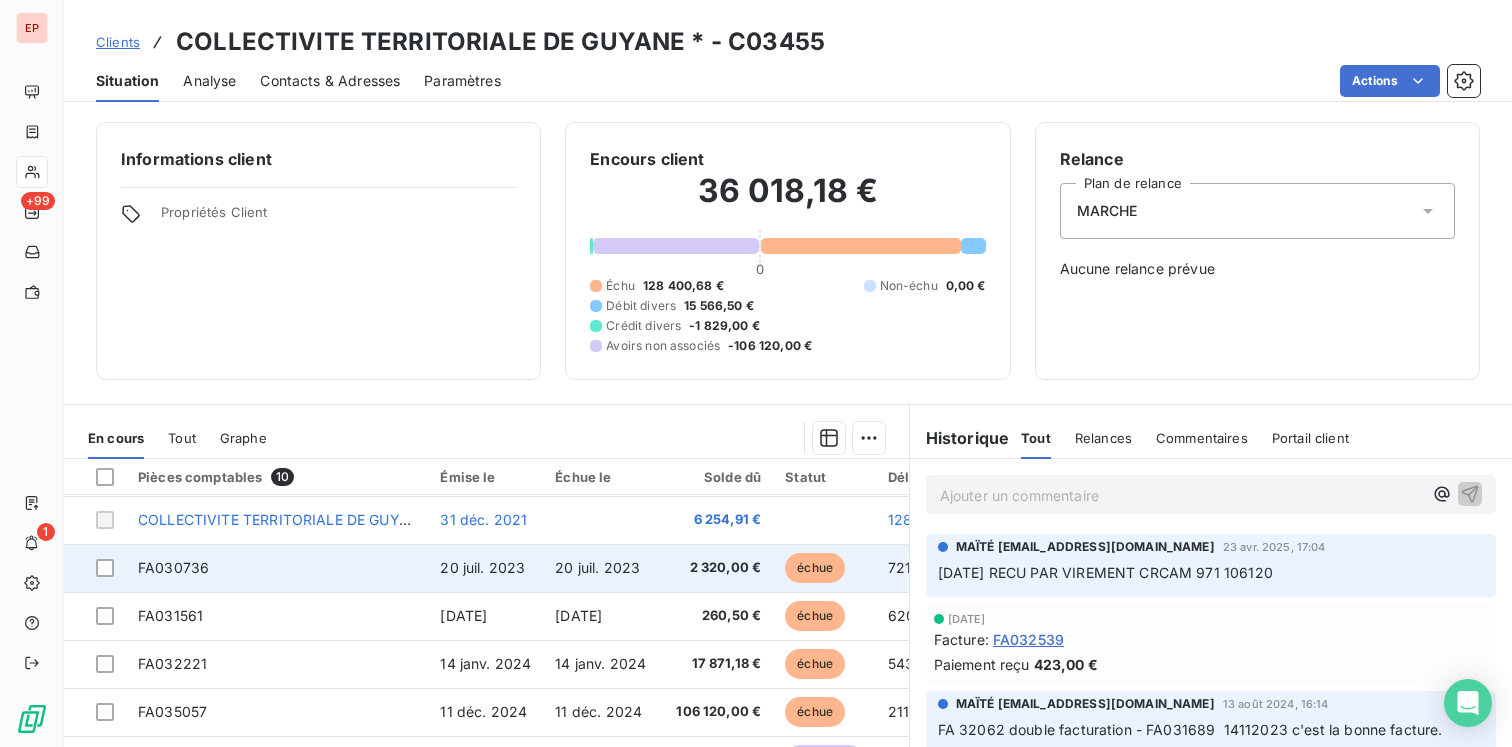scroll, scrollTop: 139, scrollLeft: 0, axis: vertical 